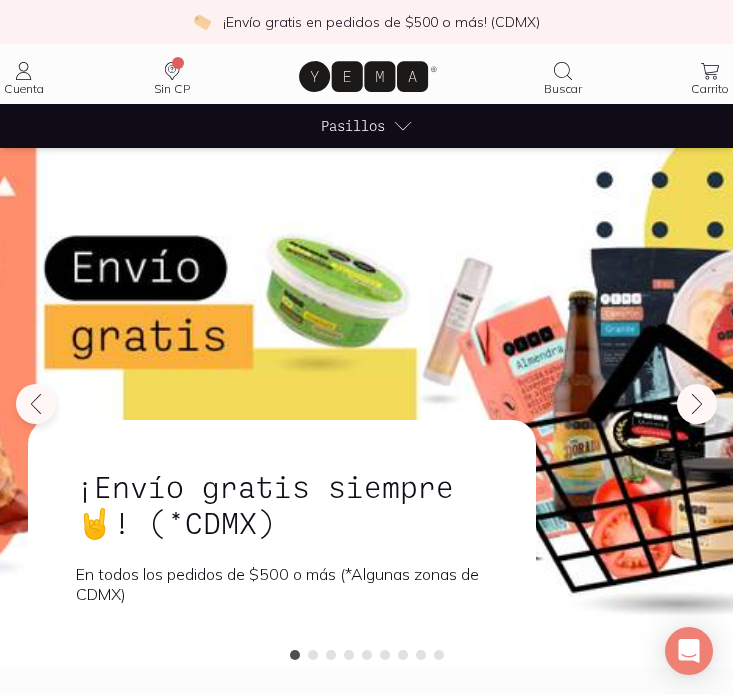 scroll, scrollTop: 0, scrollLeft: 0, axis: both 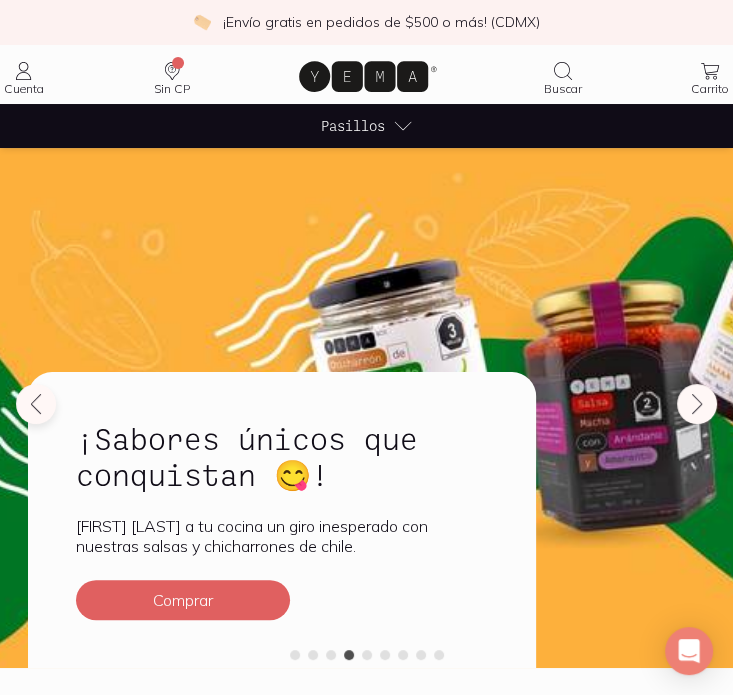click on "Pasillos" at bounding box center (353, 125) 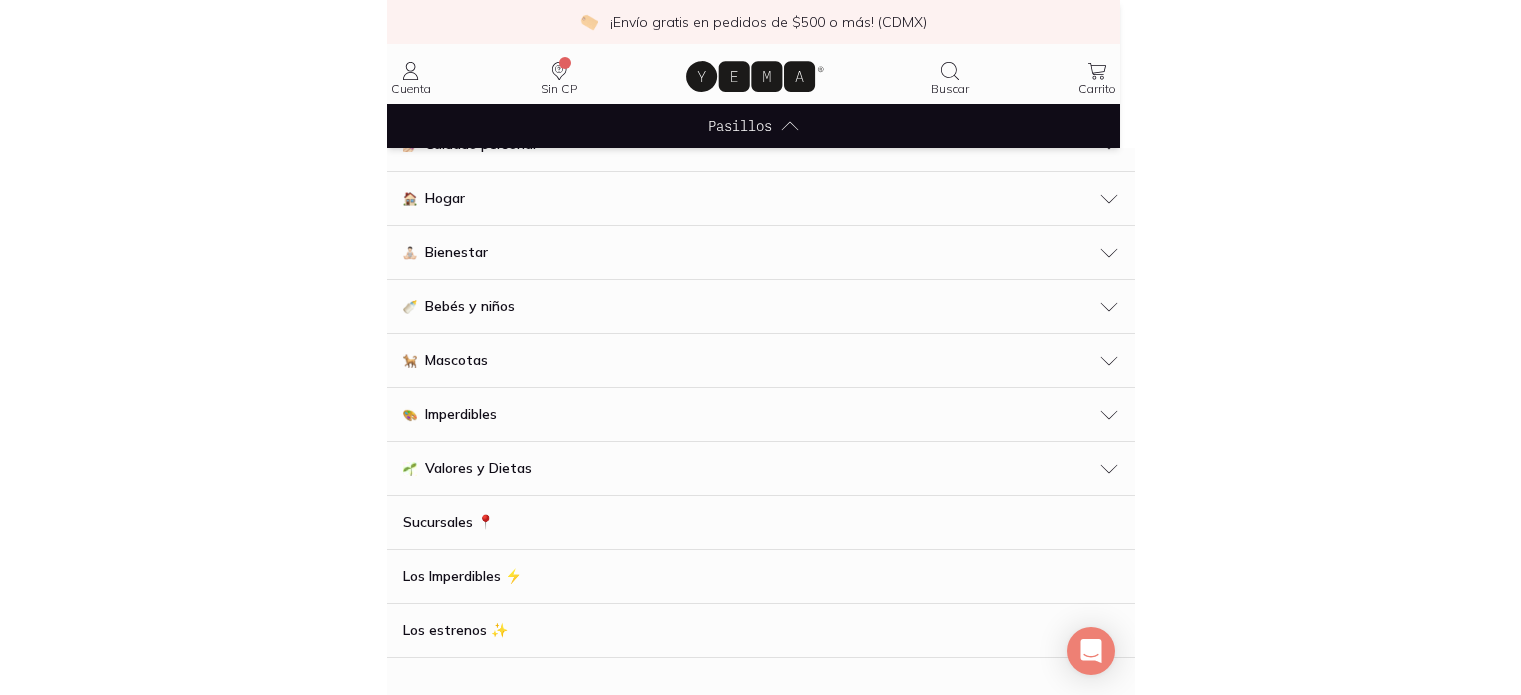 scroll, scrollTop: 146, scrollLeft: 0, axis: vertical 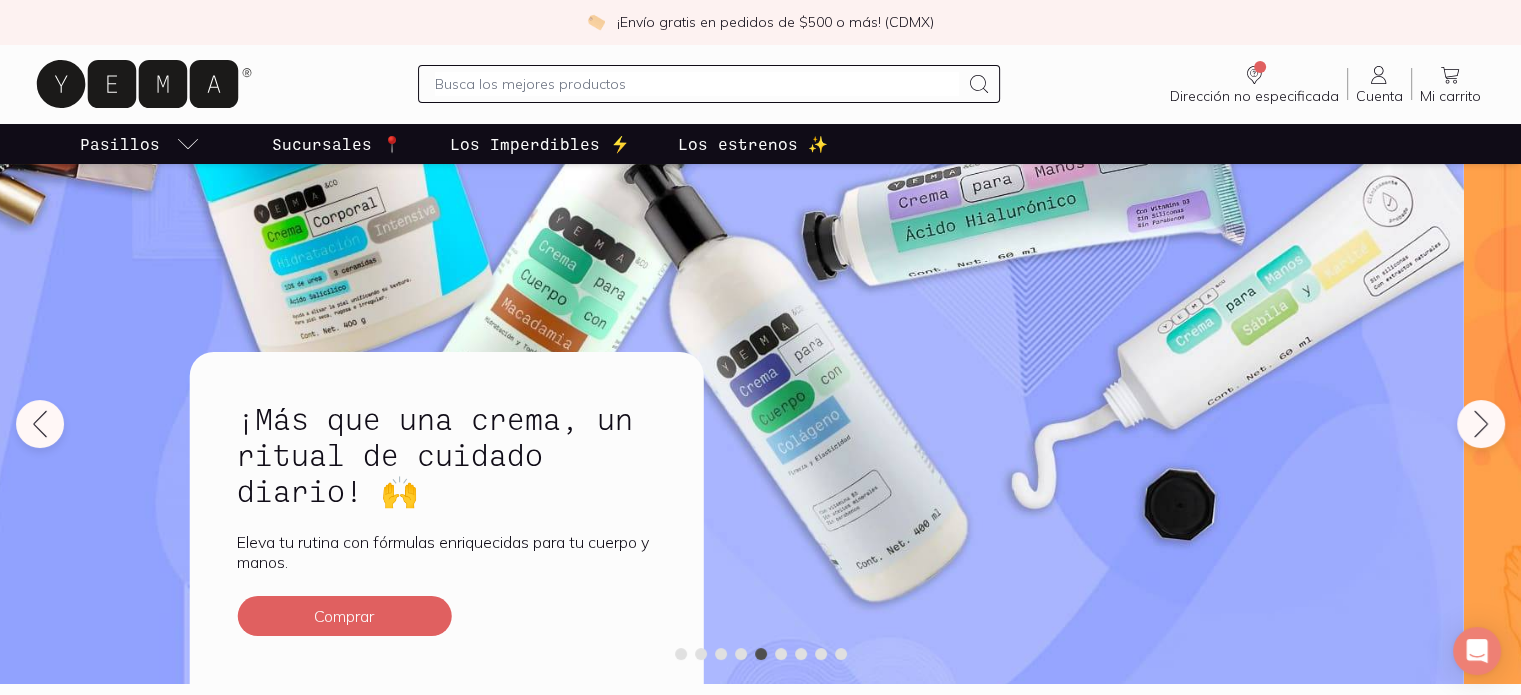 click on "Los Imperdibles ⚡️" at bounding box center [540, 144] 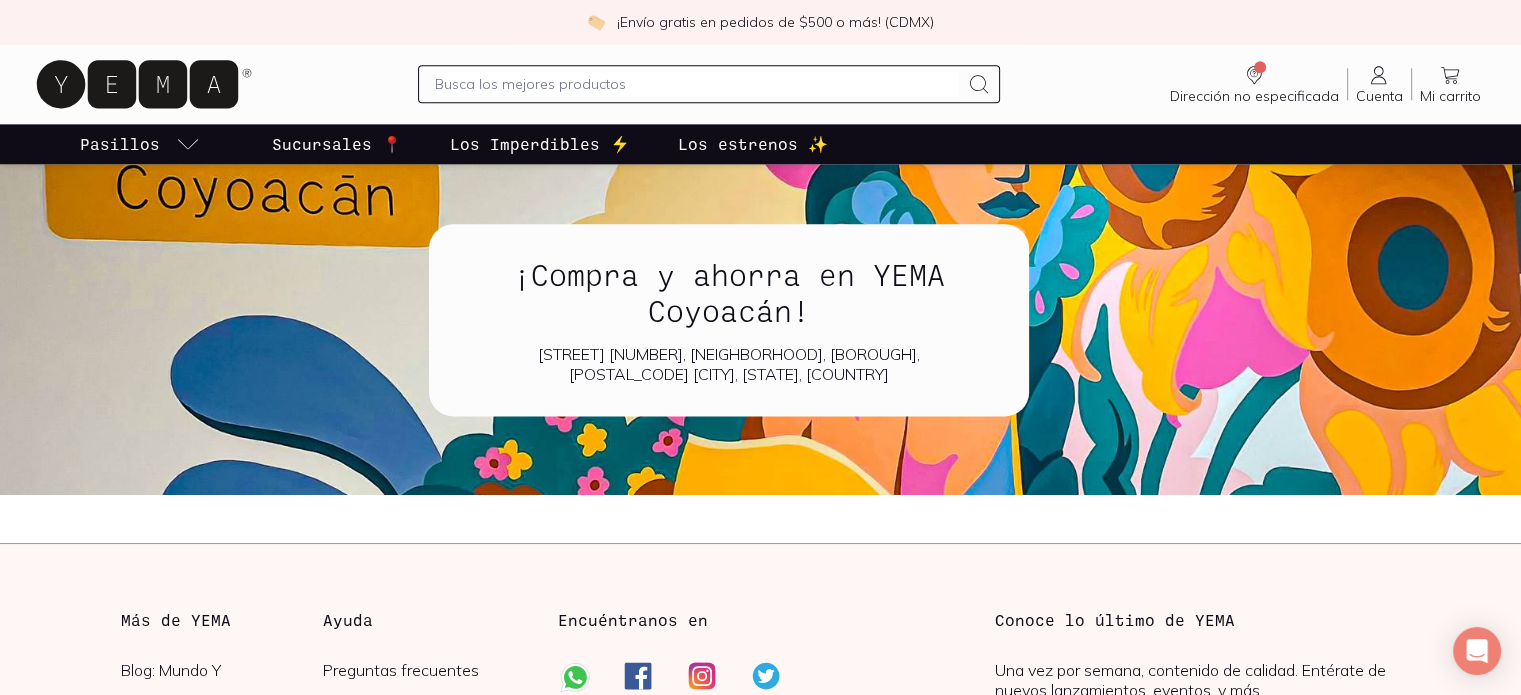 scroll, scrollTop: 2957, scrollLeft: 0, axis: vertical 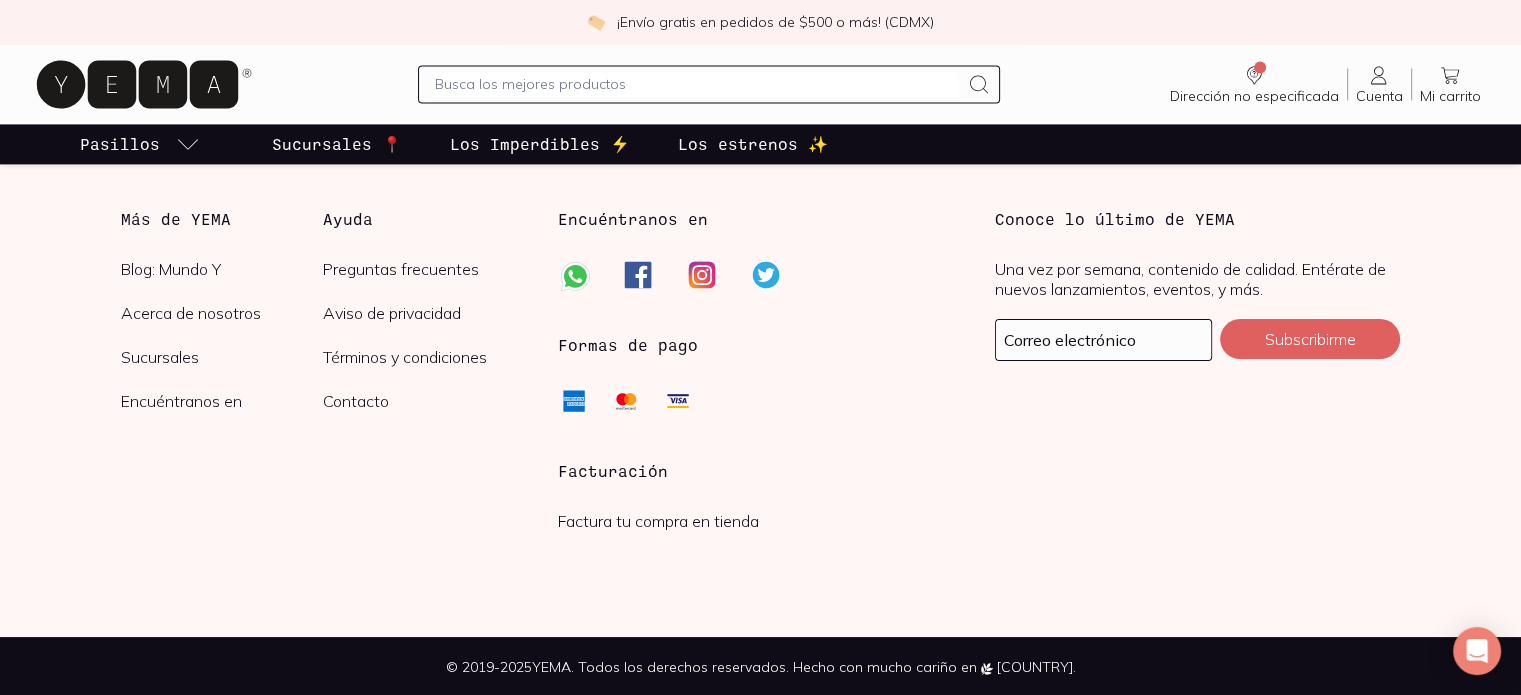 click on "Blog: Mundo Y" at bounding box center (222, 269) 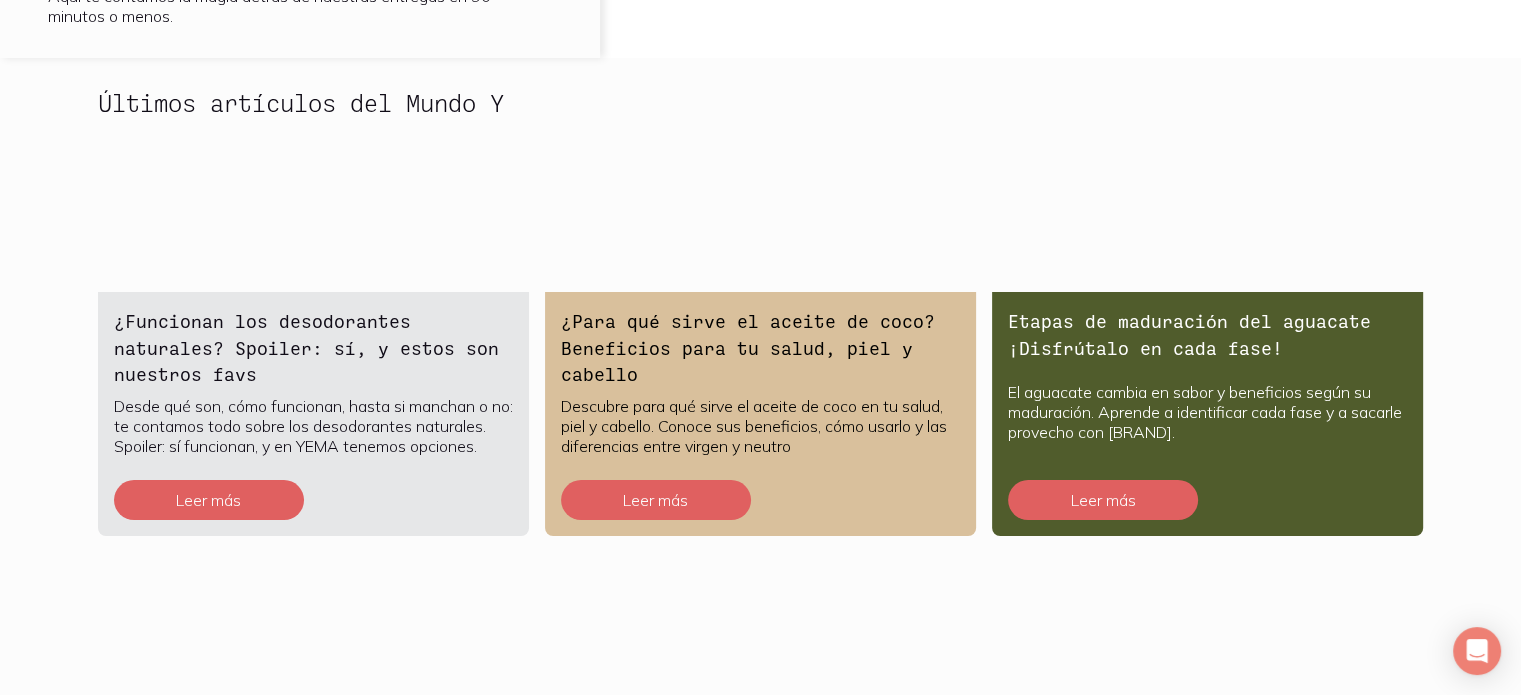 scroll, scrollTop: 396, scrollLeft: 0, axis: vertical 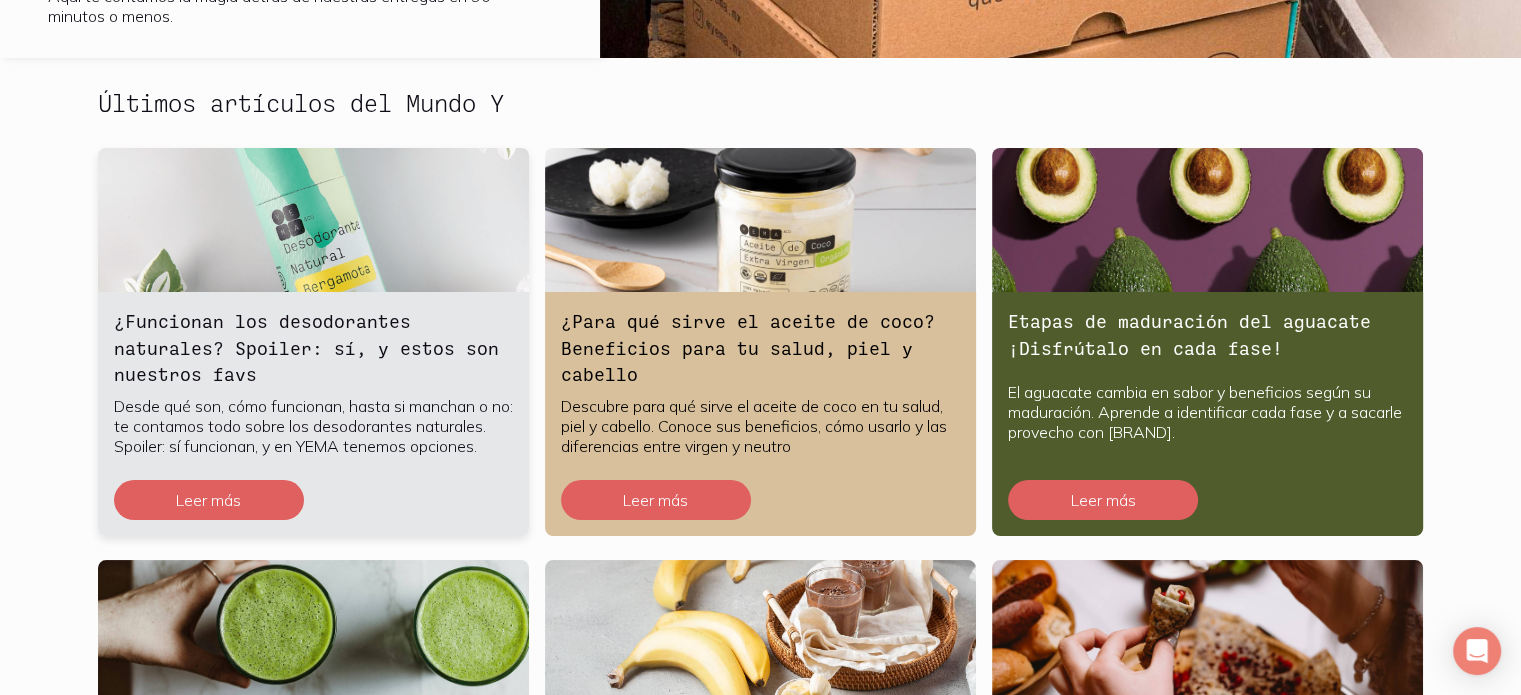 click on "¿Funcionan los desodorantes naturales? Spoiler: sí, y estos son nuestros favs" at bounding box center [313, 347] 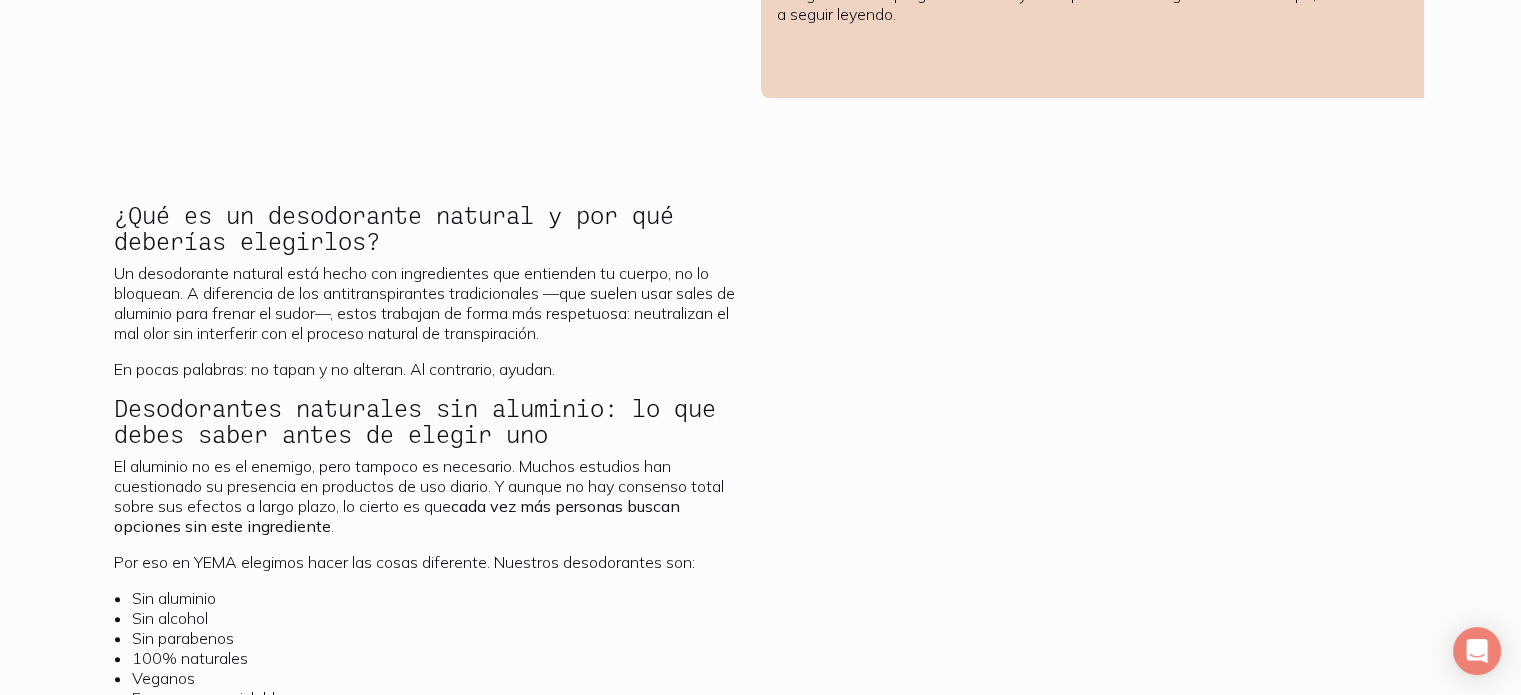 scroll, scrollTop: 742, scrollLeft: 0, axis: vertical 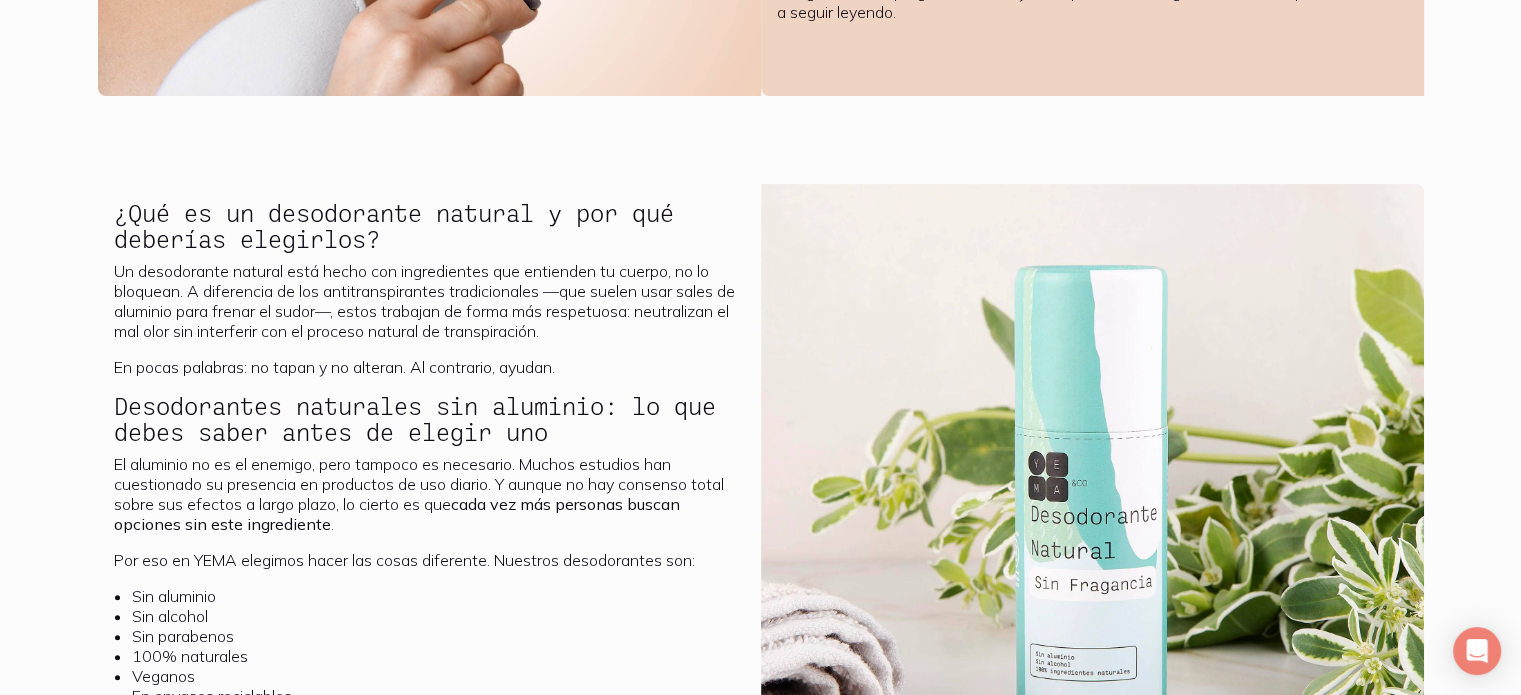 click at bounding box center (1092, 483) 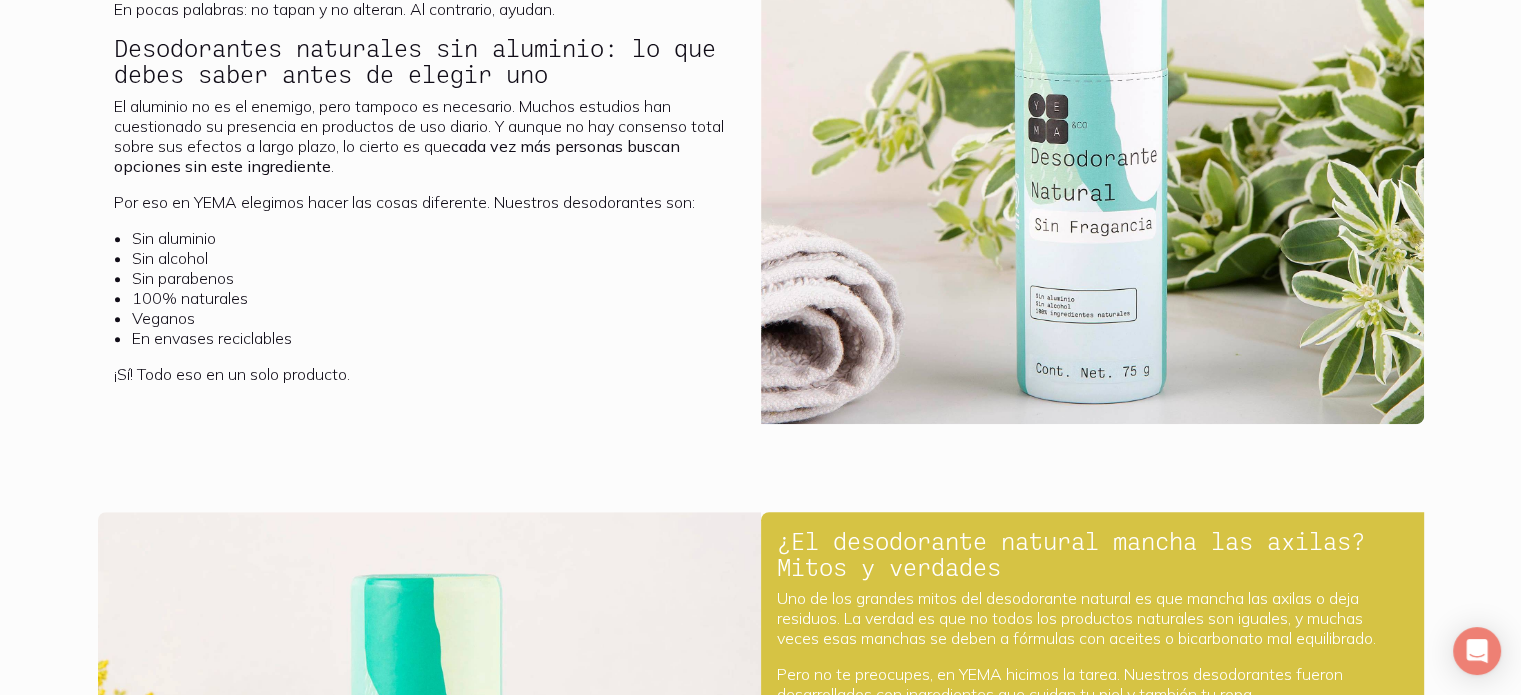 click at bounding box center [1092, 125] 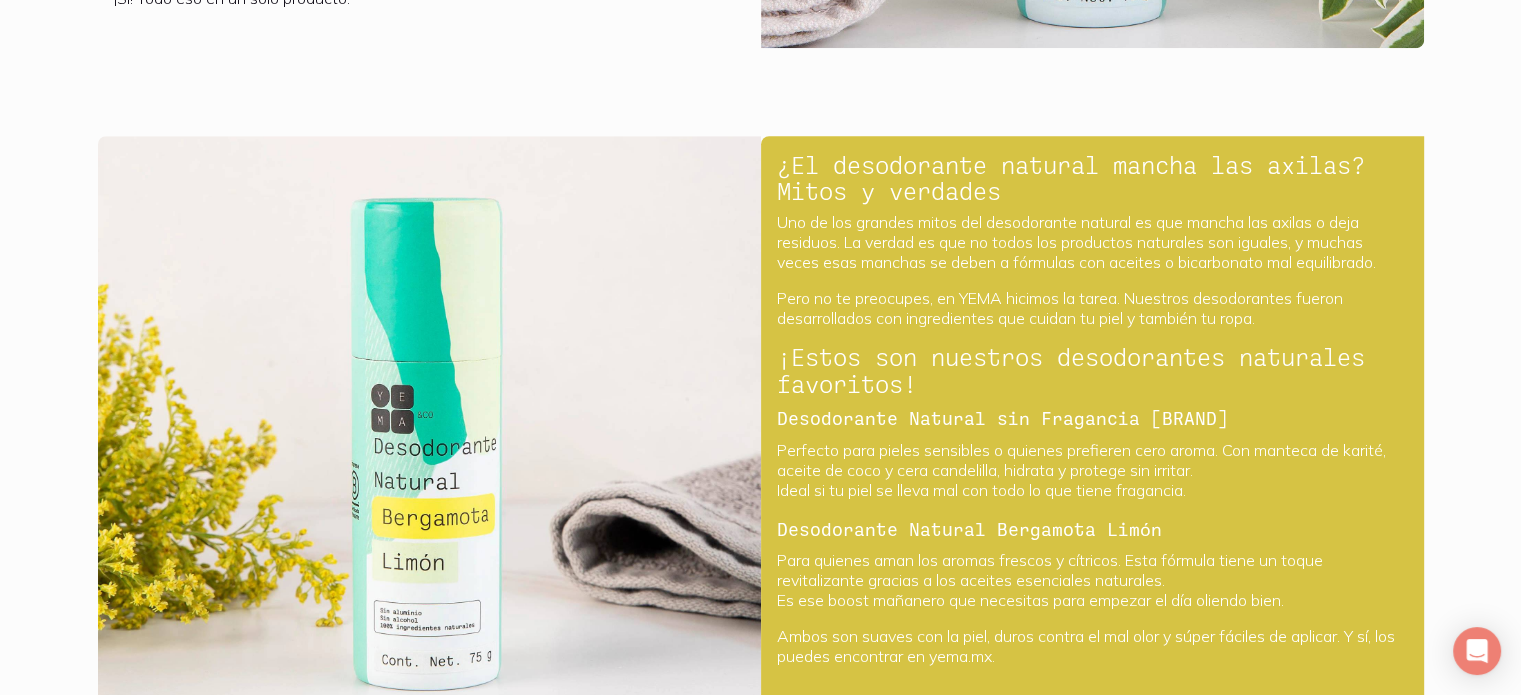 click at bounding box center [429, 421] 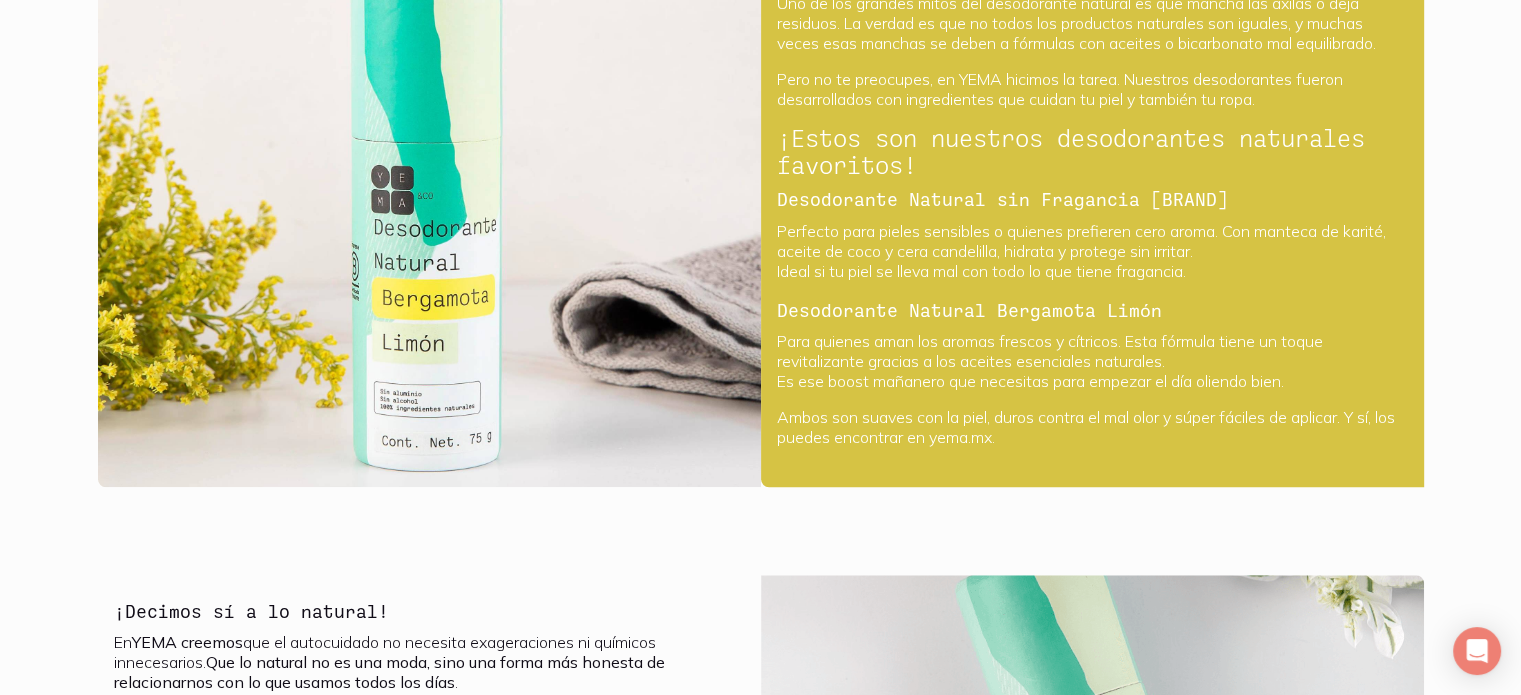 scroll, scrollTop: 1698, scrollLeft: 0, axis: vertical 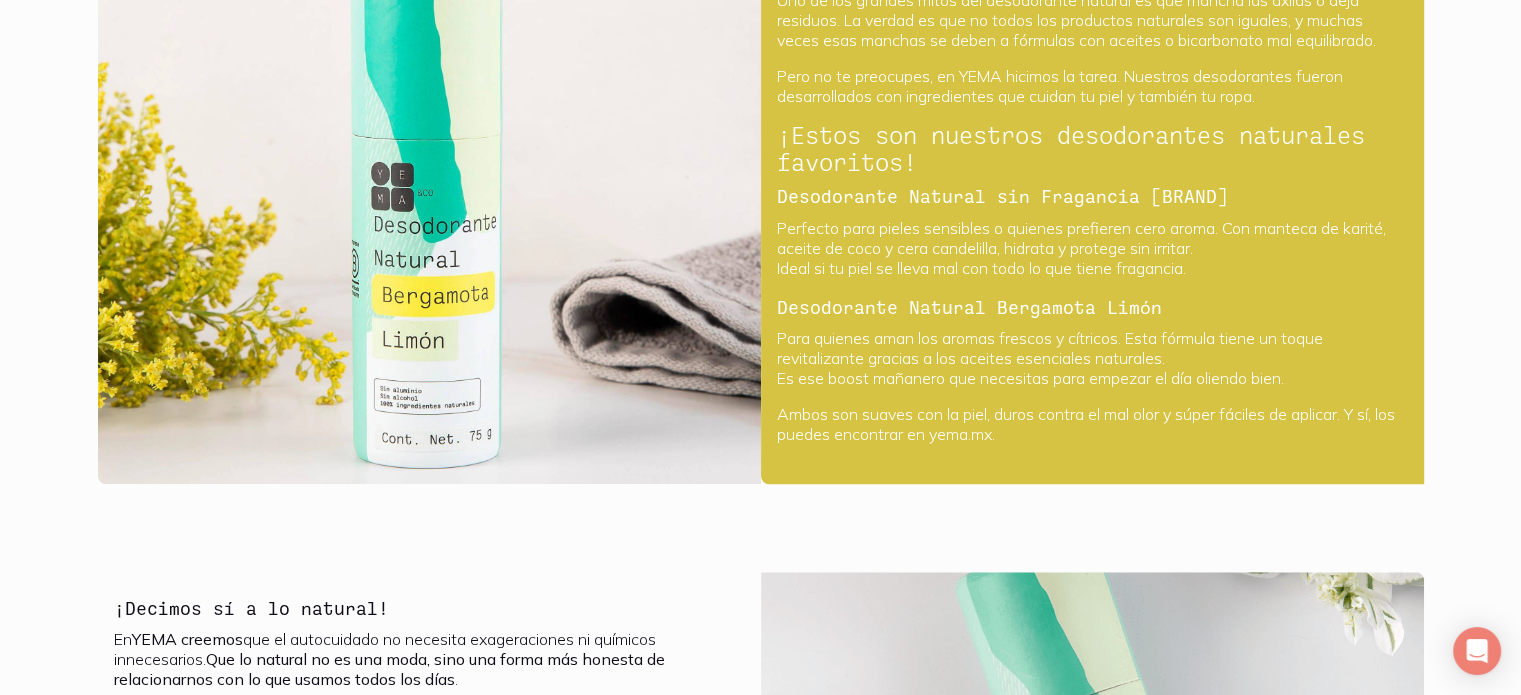 click on "Desodorante Natural sin Fragancia YEMA" at bounding box center [1002, 196] 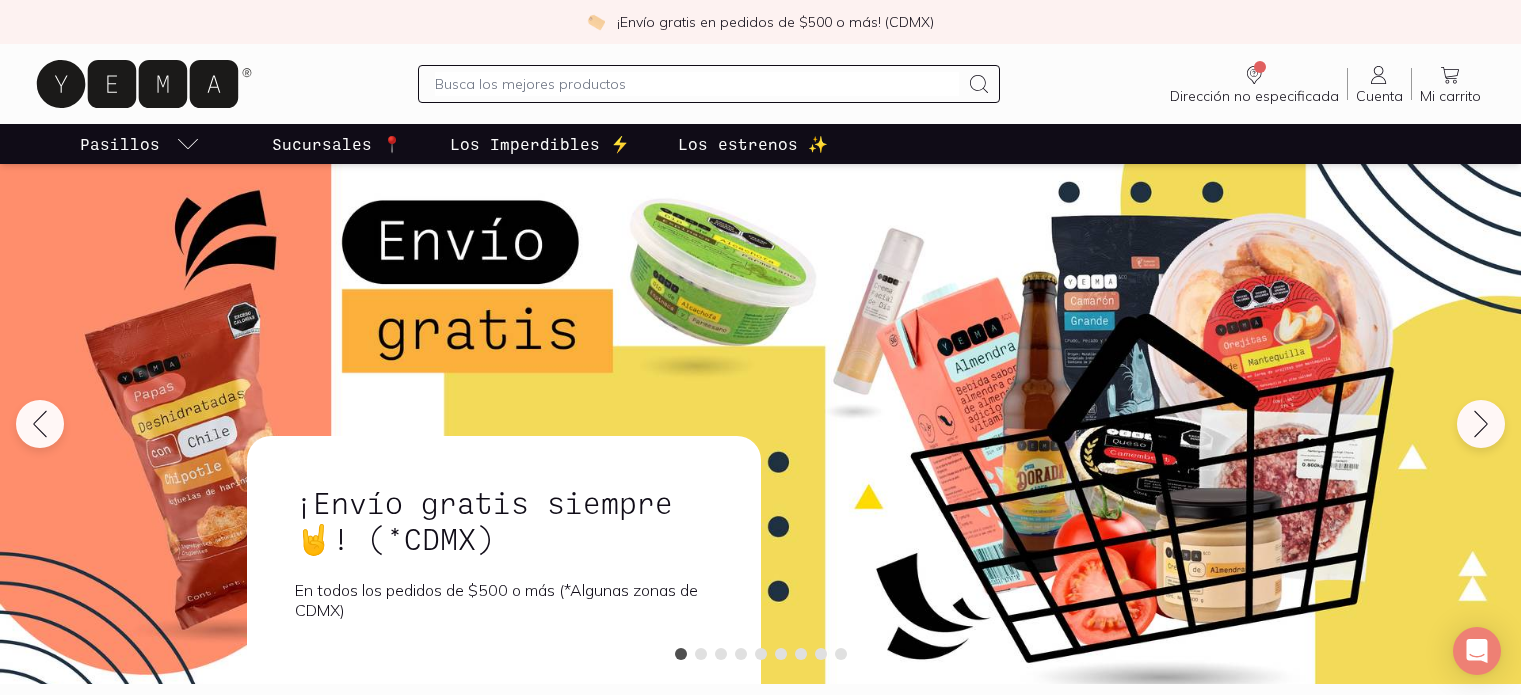 click at bounding box center (697, 84) 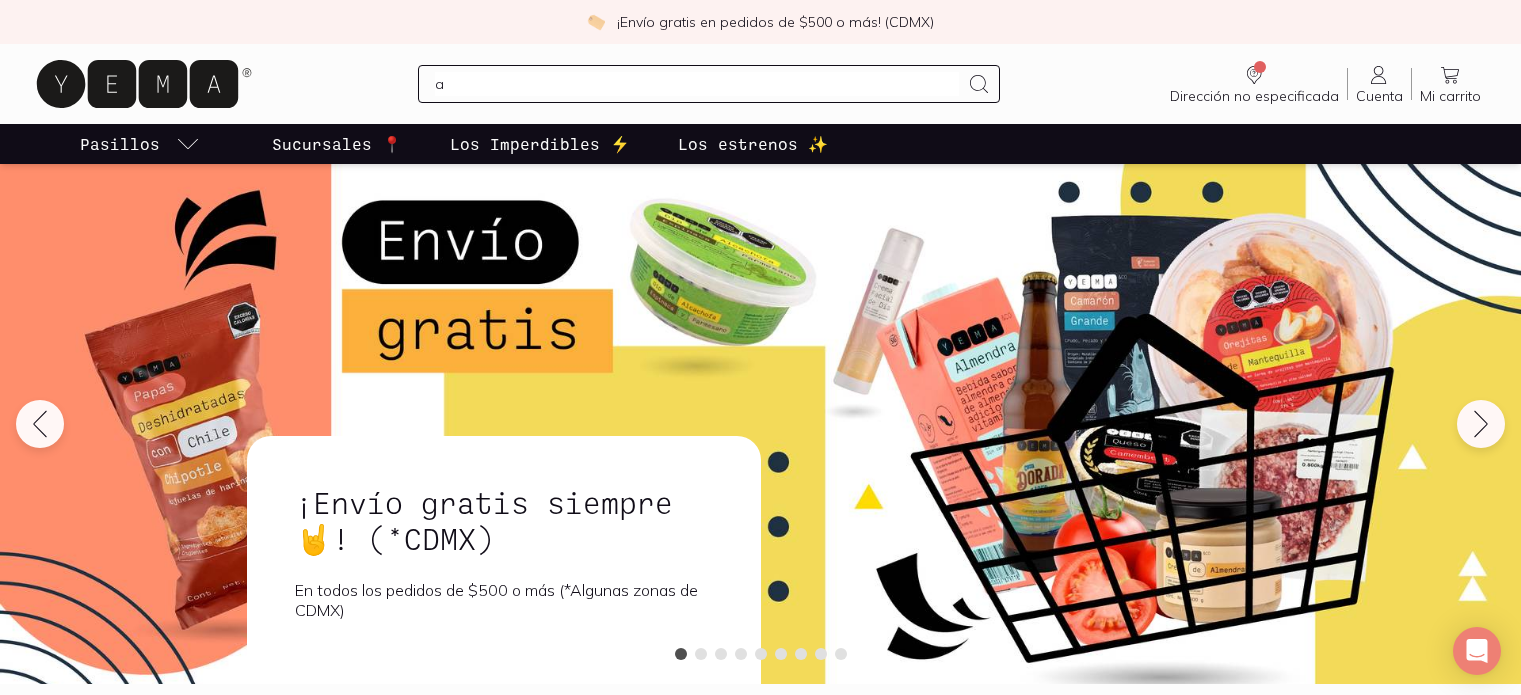 scroll, scrollTop: 0, scrollLeft: 0, axis: both 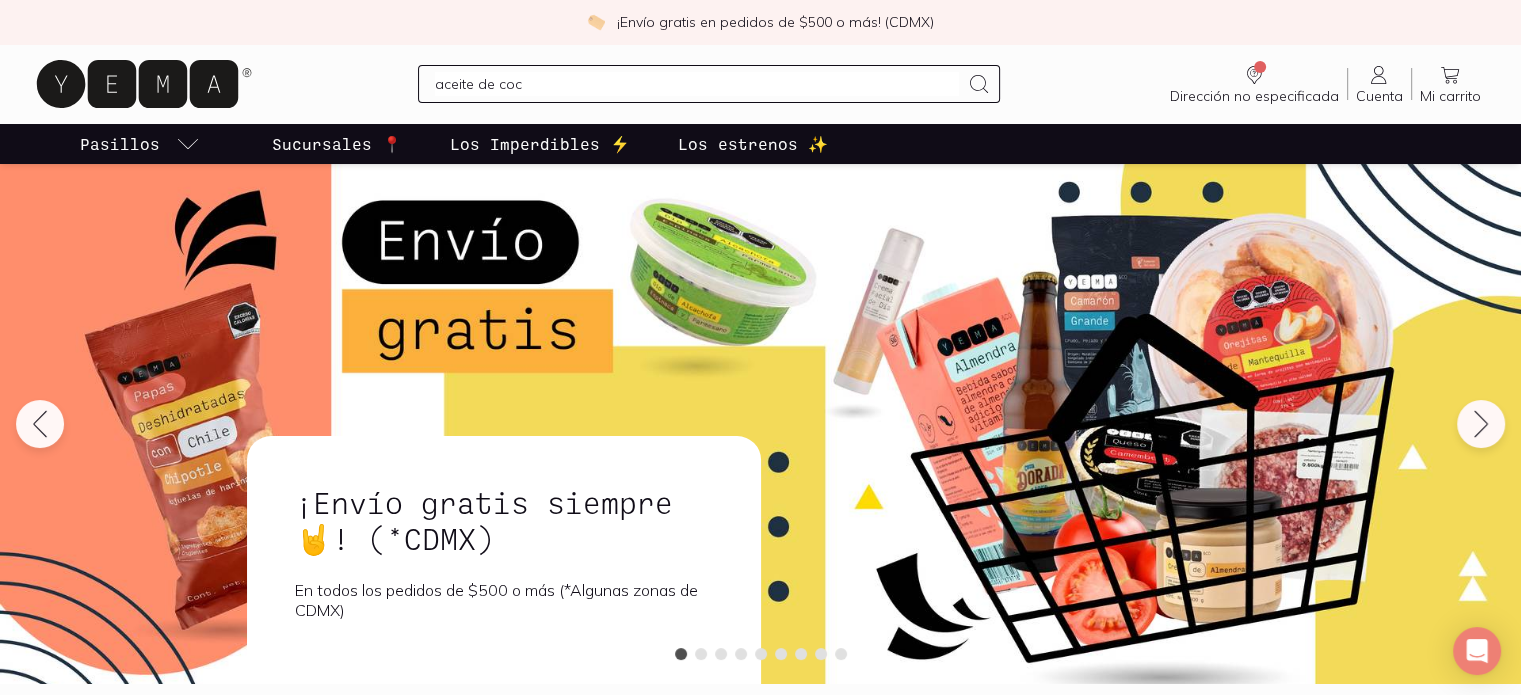 type on "aceite de coco" 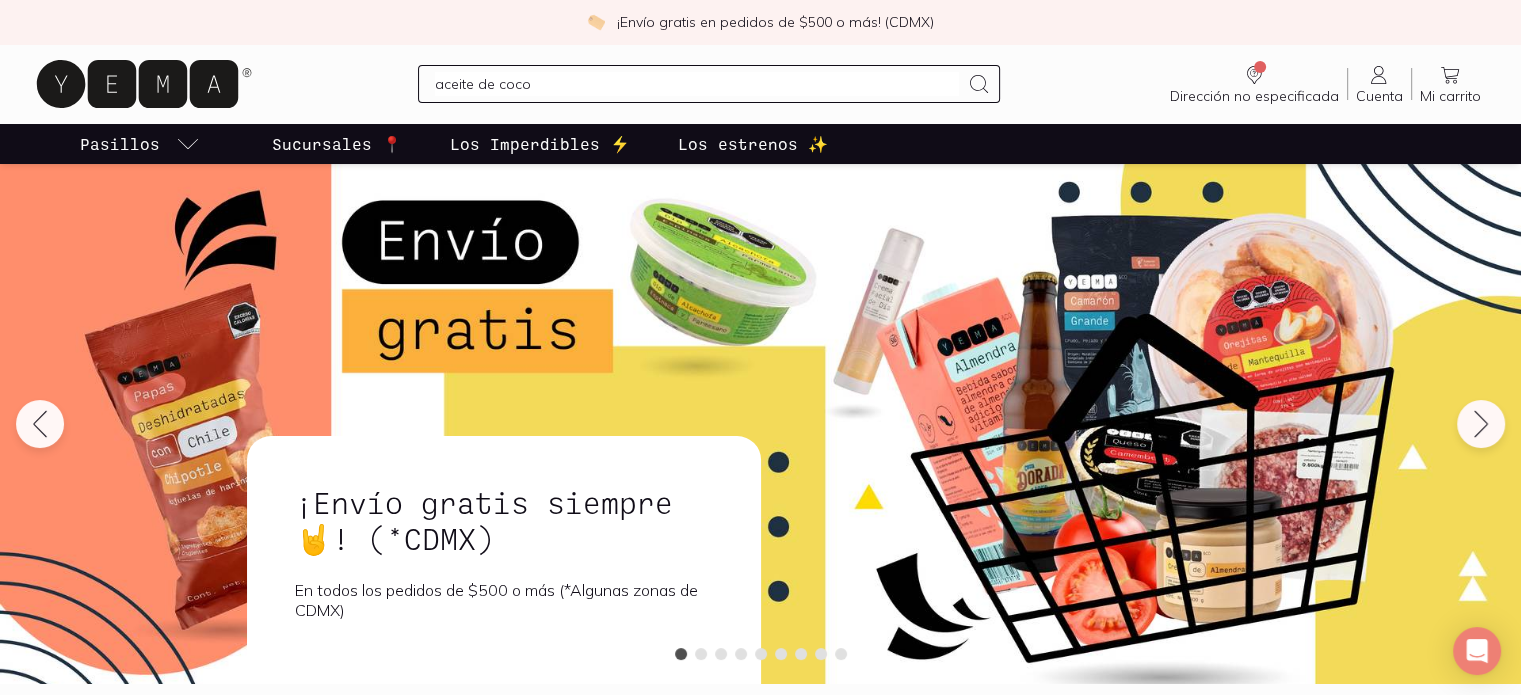 type 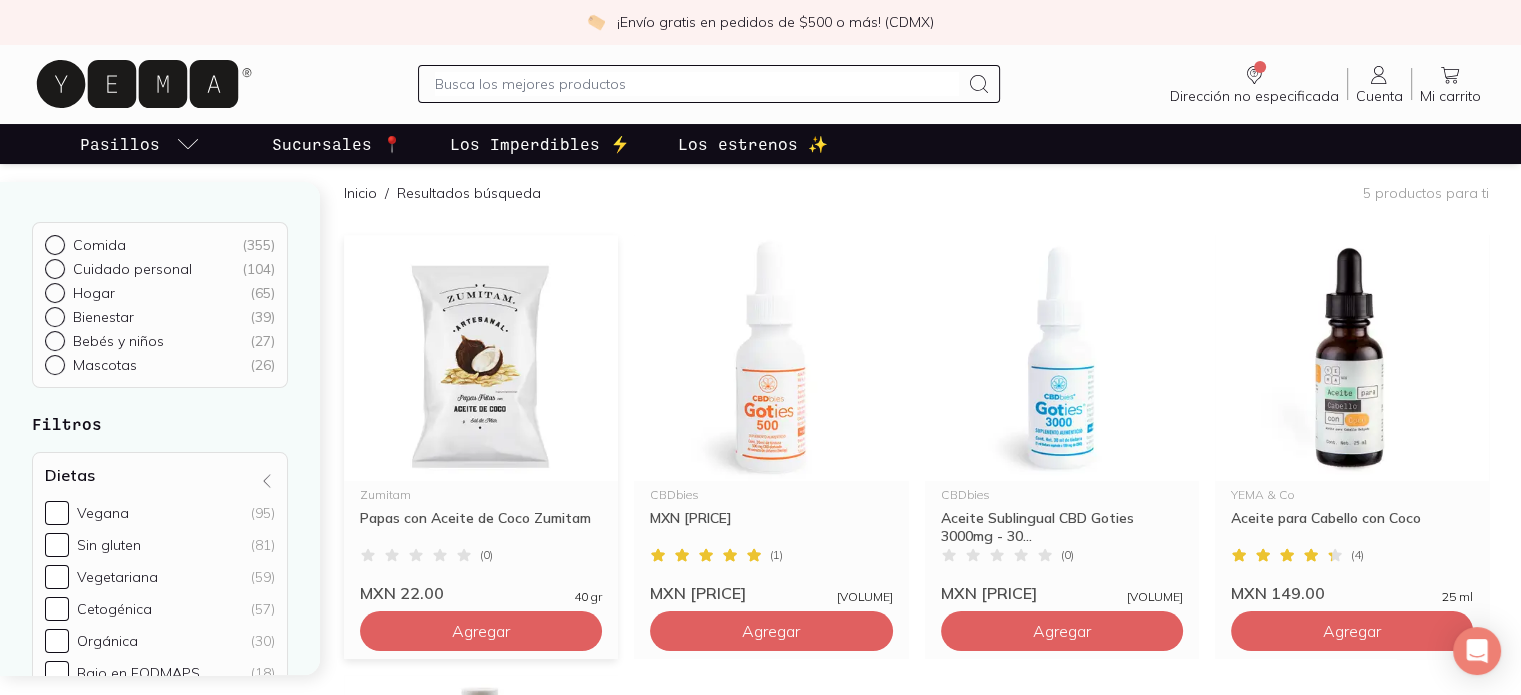 scroll, scrollTop: 148, scrollLeft: 0, axis: vertical 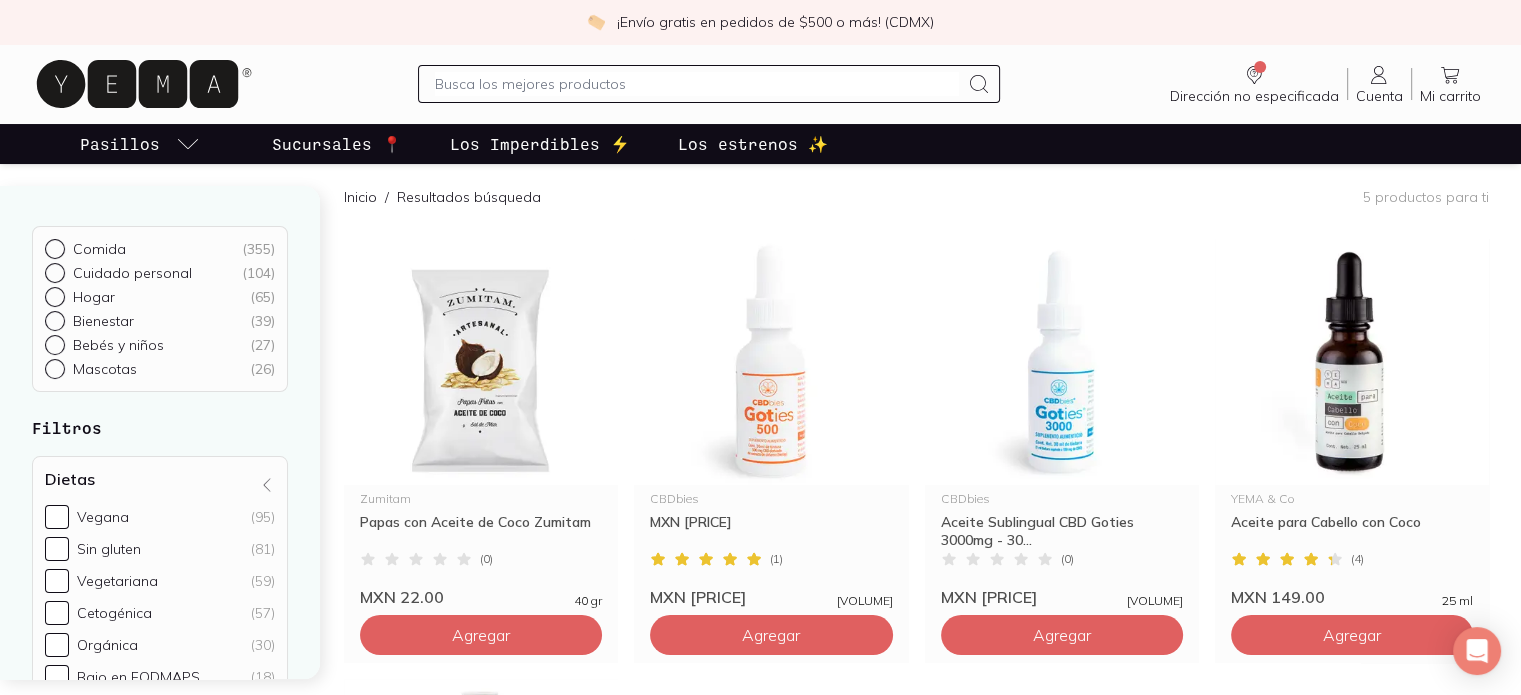 click at bounding box center (697, 84) 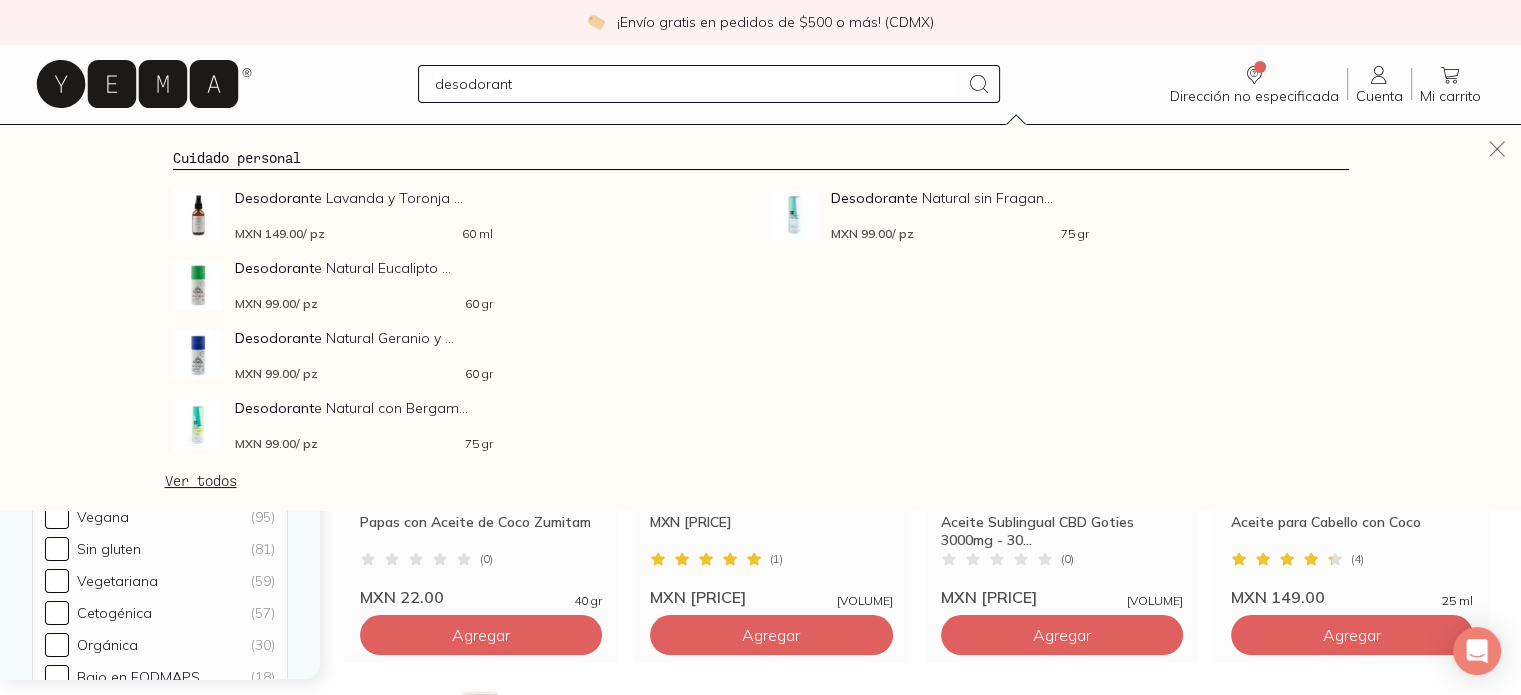type on "desodorante" 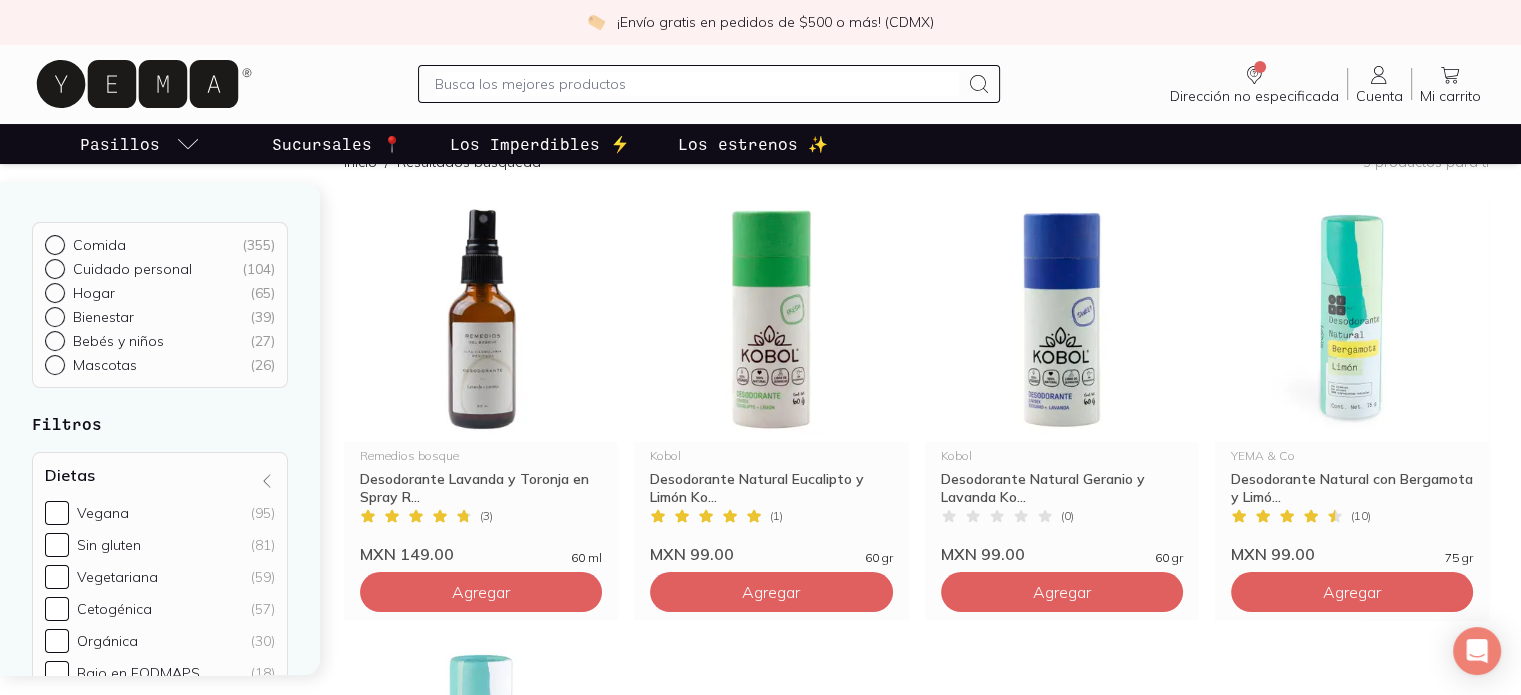 scroll, scrollTop: 227, scrollLeft: 0, axis: vertical 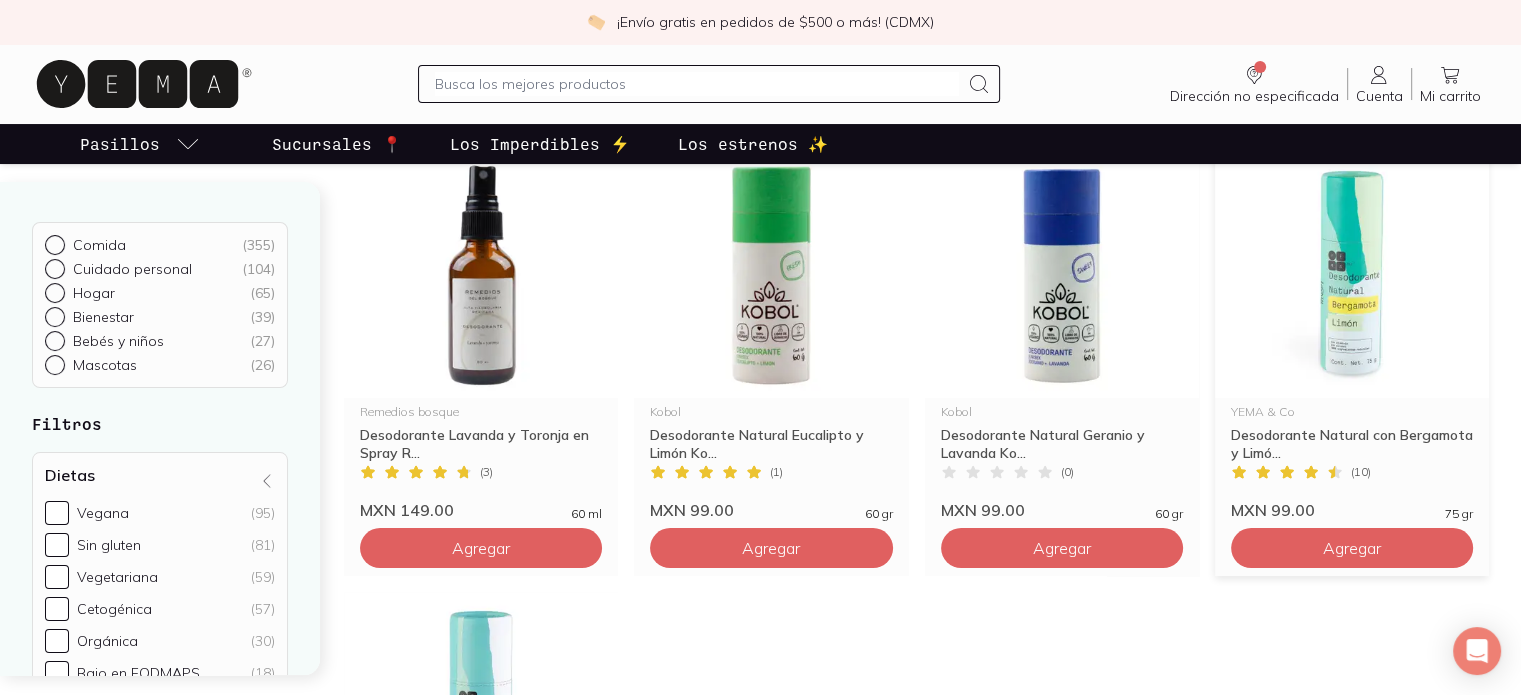 click at bounding box center [1352, 275] 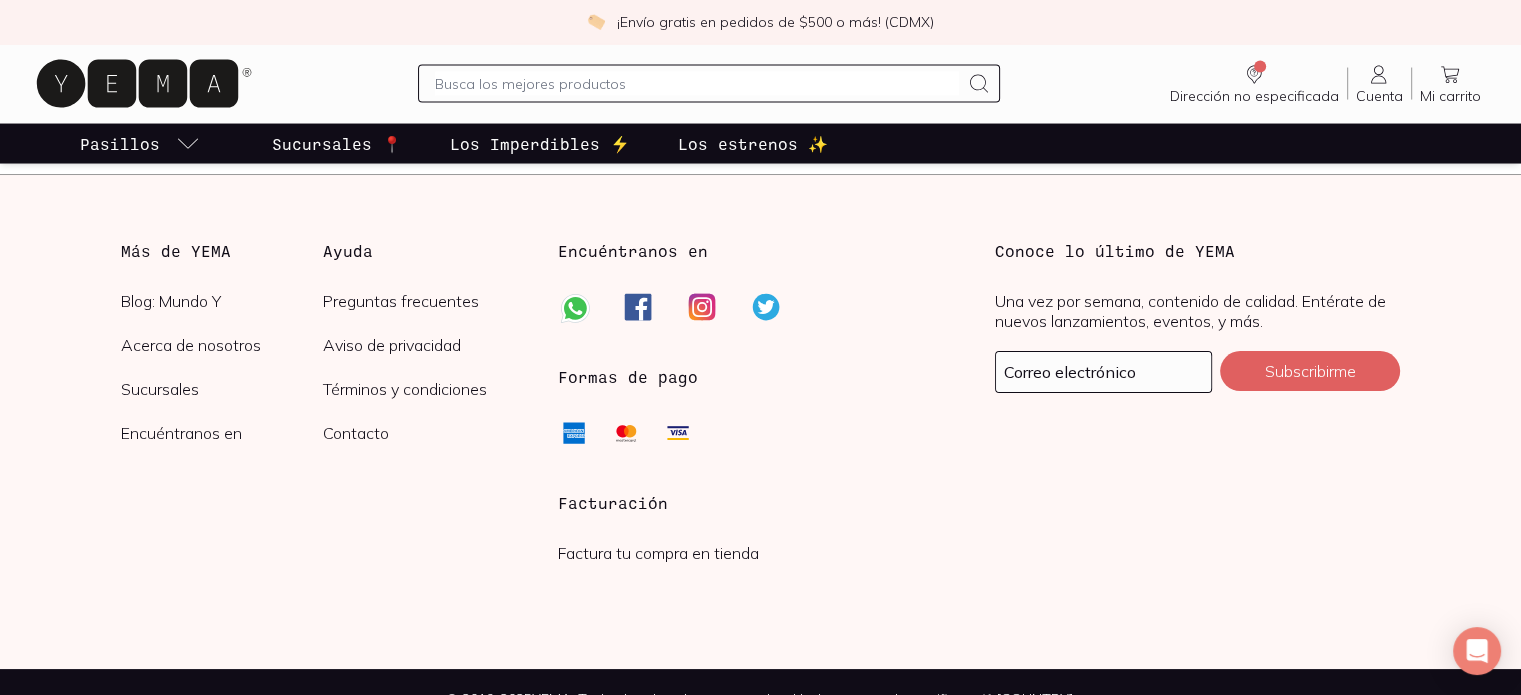 scroll, scrollTop: 4032, scrollLeft: 0, axis: vertical 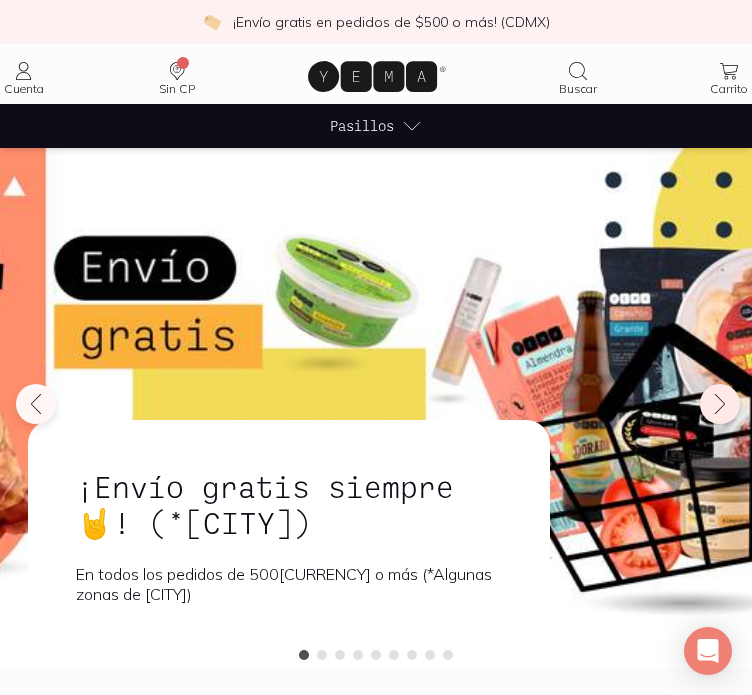 click at bounding box center (720, 404) 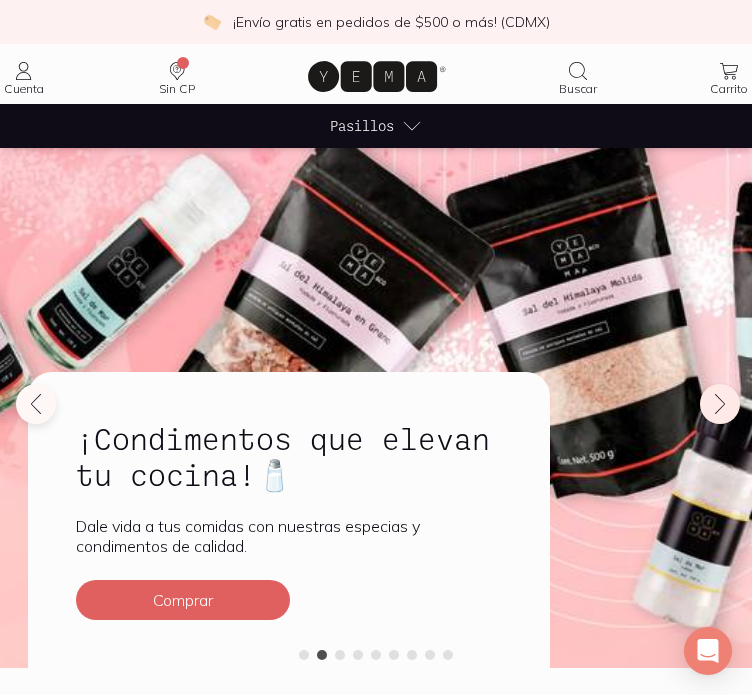 click at bounding box center [720, 404] 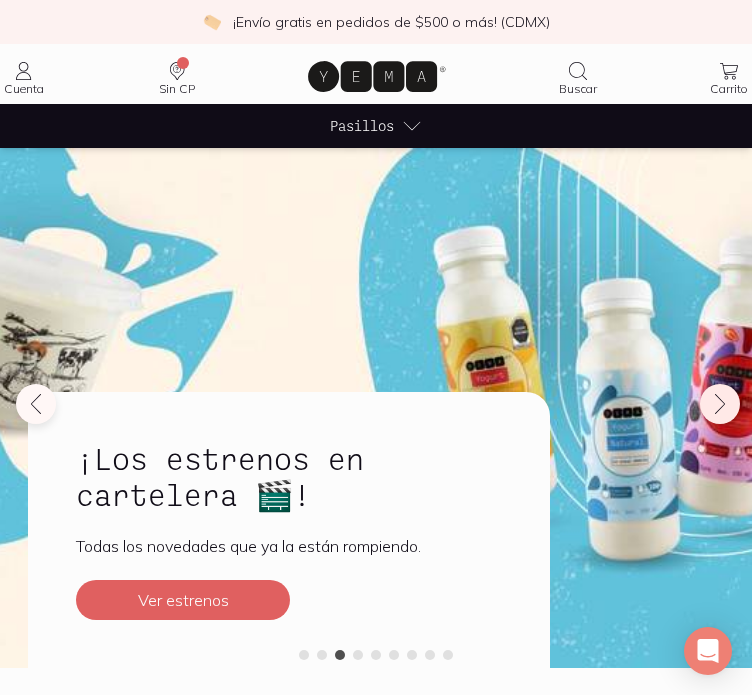 click at bounding box center [720, 404] 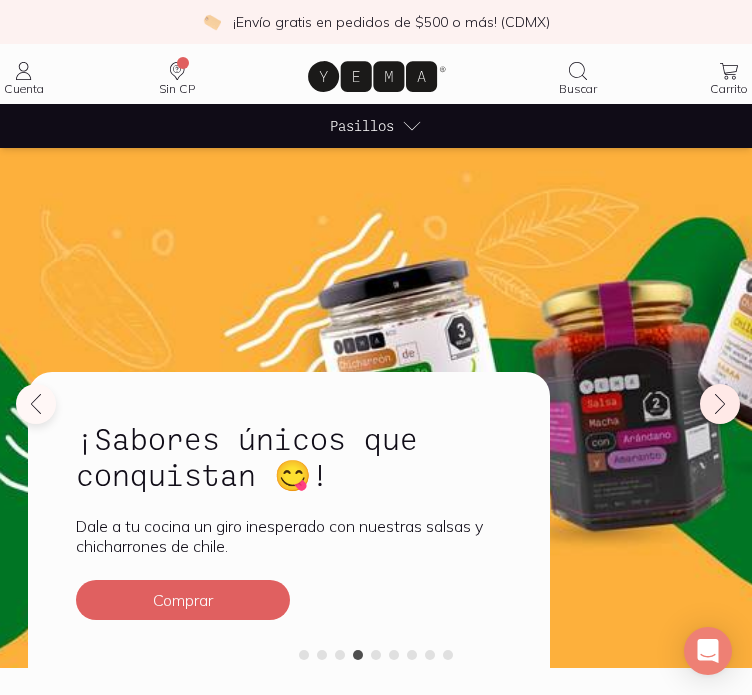 click at bounding box center [720, 404] 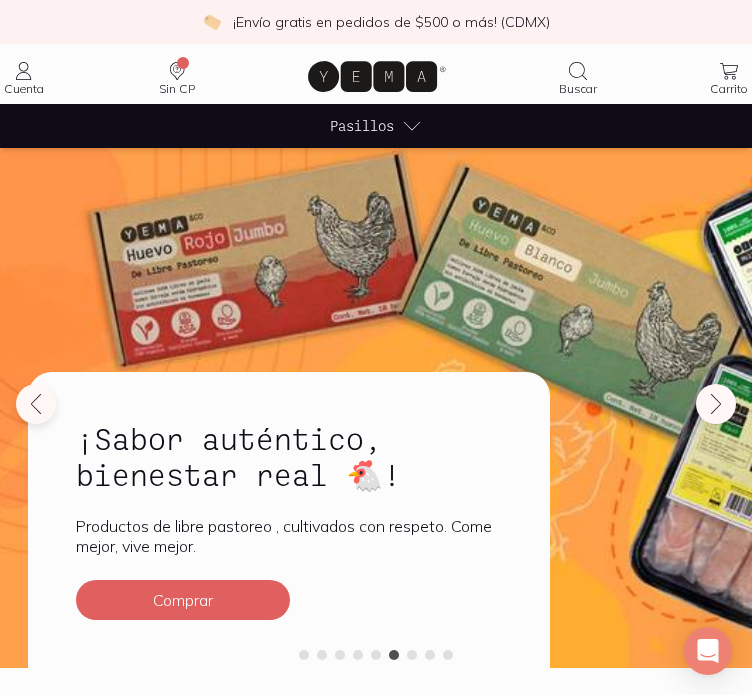 click on "Pasillos" at bounding box center [376, 126] 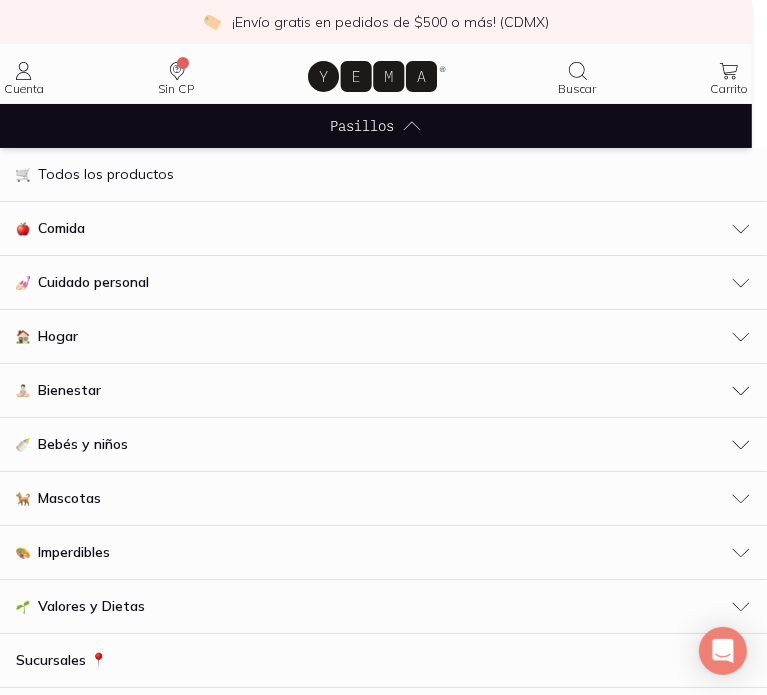 click on "Hogar" at bounding box center (383, 336) 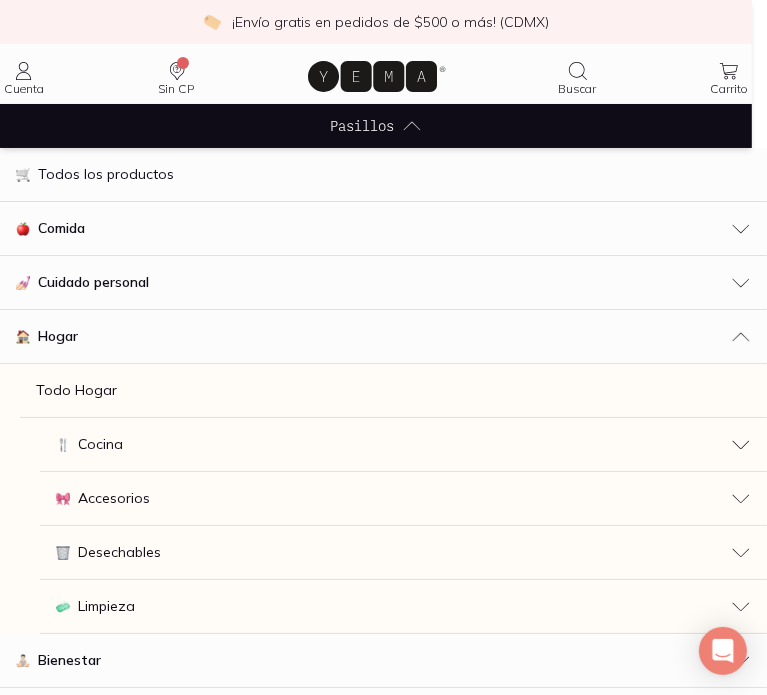 click on "Cuidado personal" at bounding box center [383, 282] 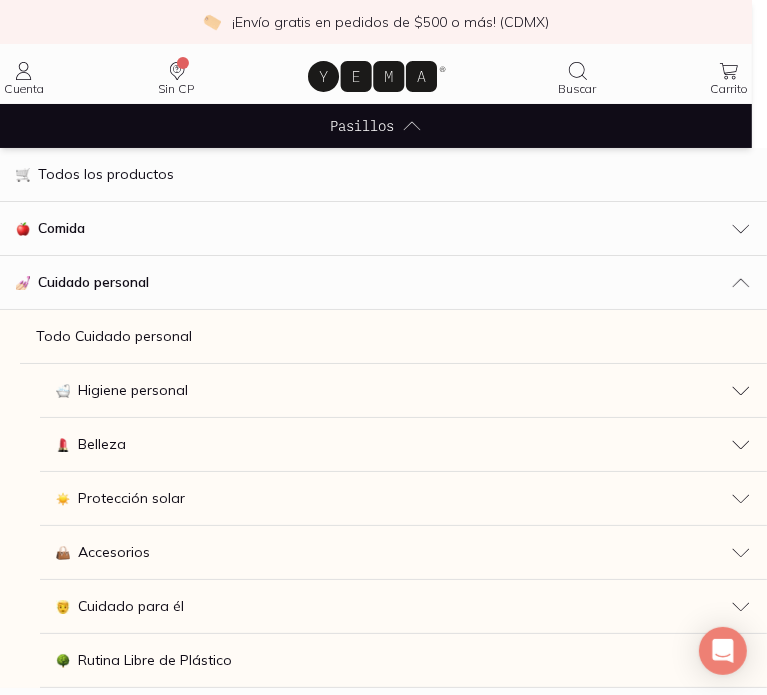 click on "Comida" at bounding box center (383, 228) 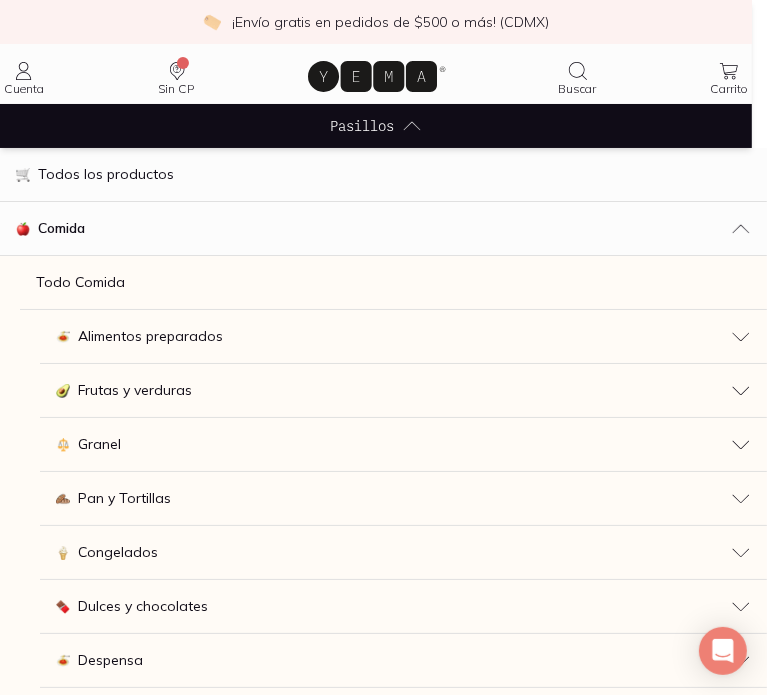 click on "Frutas y verduras" at bounding box center [135, 390] 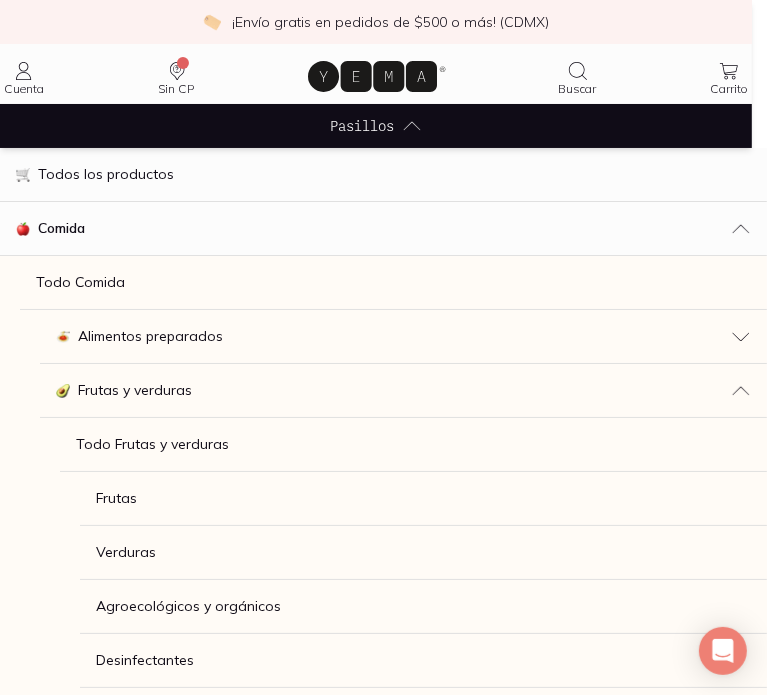 click on "Todo Frutas y verduras" at bounding box center [152, 444] 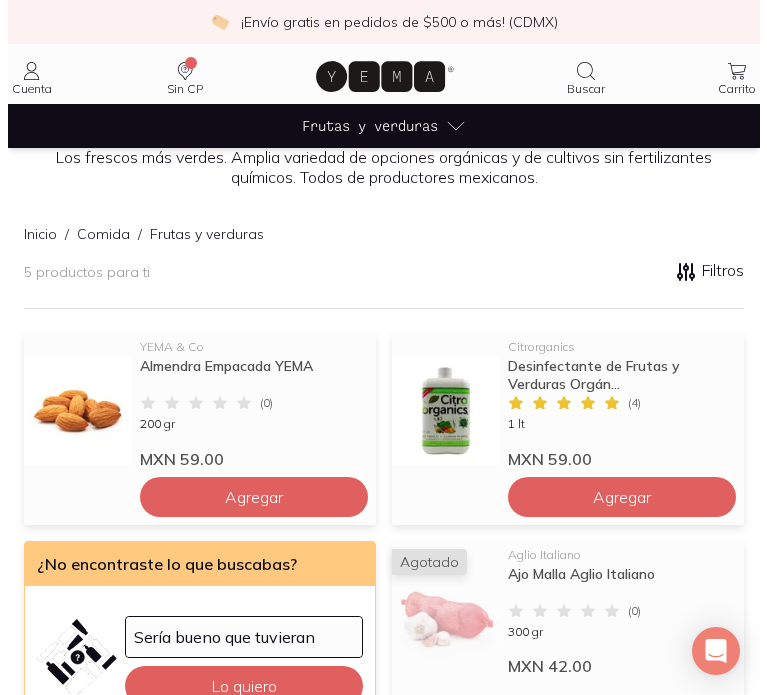 scroll, scrollTop: 219, scrollLeft: 0, axis: vertical 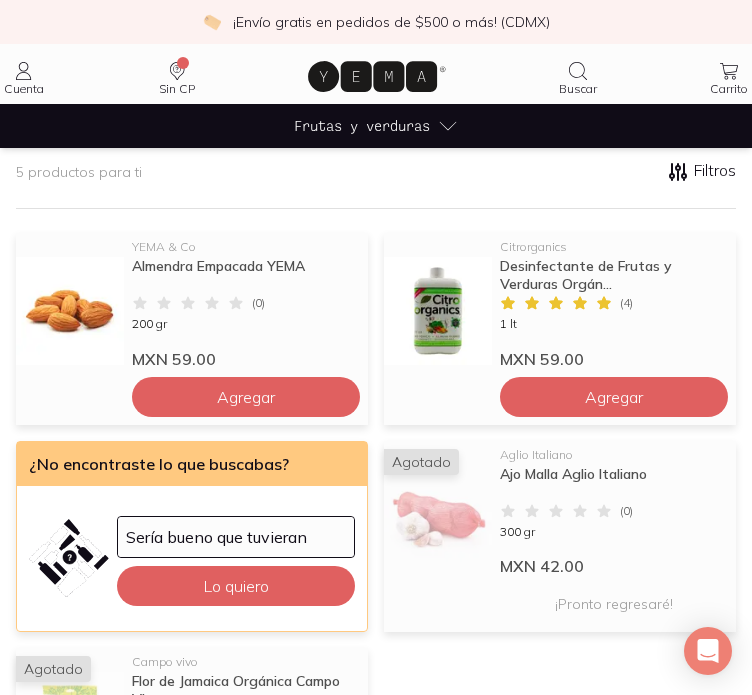 click on "Frutas y verduras" at bounding box center [362, 125] 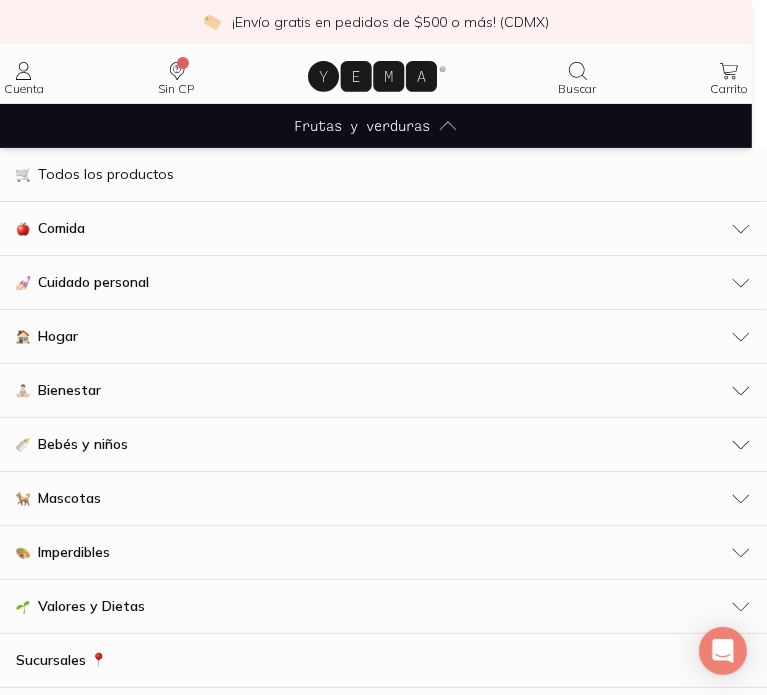 click on "Cuidado personal" at bounding box center [383, 282] 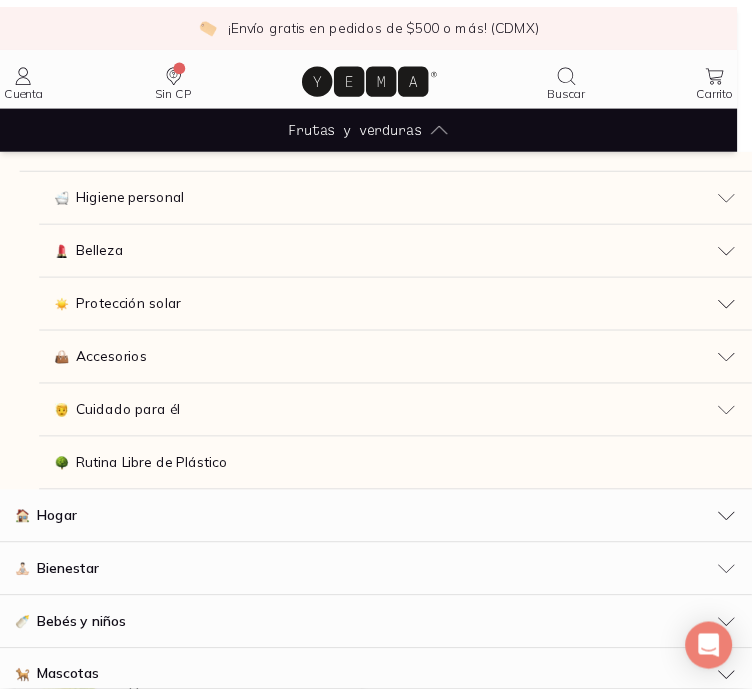 scroll, scrollTop: 195, scrollLeft: 0, axis: vertical 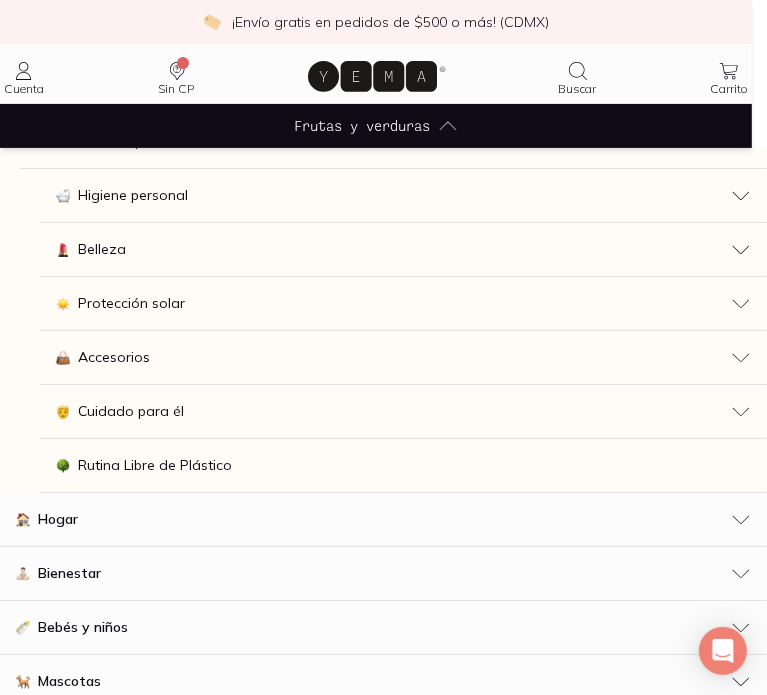 click on "Protección solar" at bounding box center [403, 304] 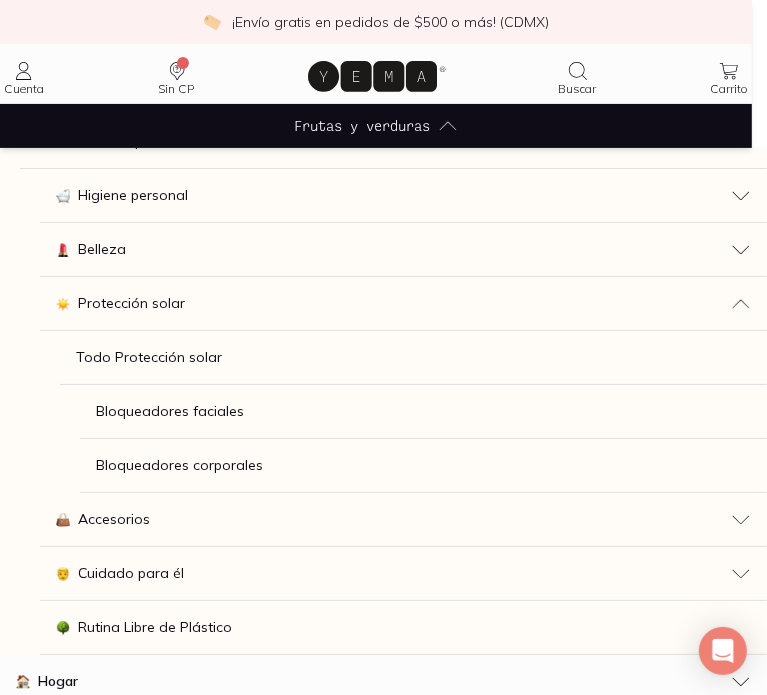 click on "Todo Protección solar" at bounding box center (413, 358) 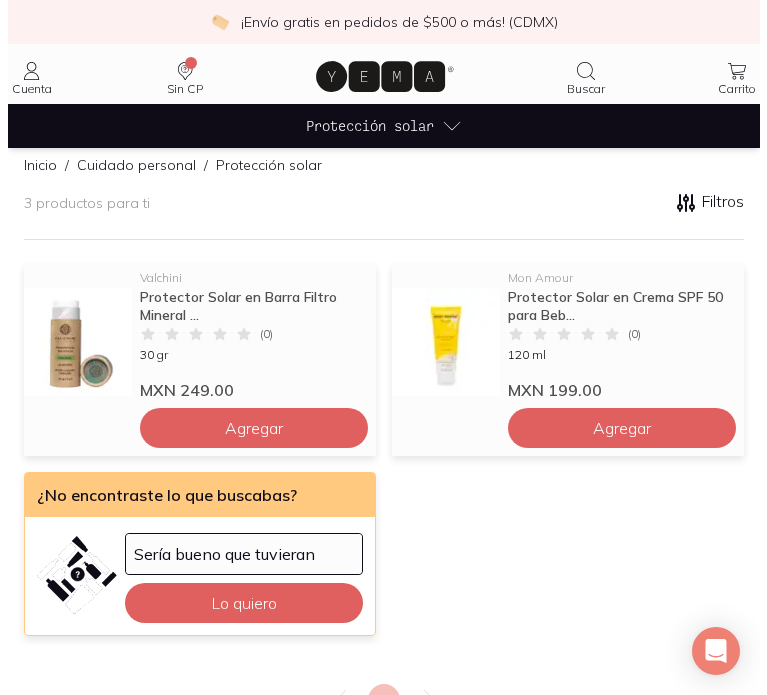 scroll, scrollTop: 194, scrollLeft: 0, axis: vertical 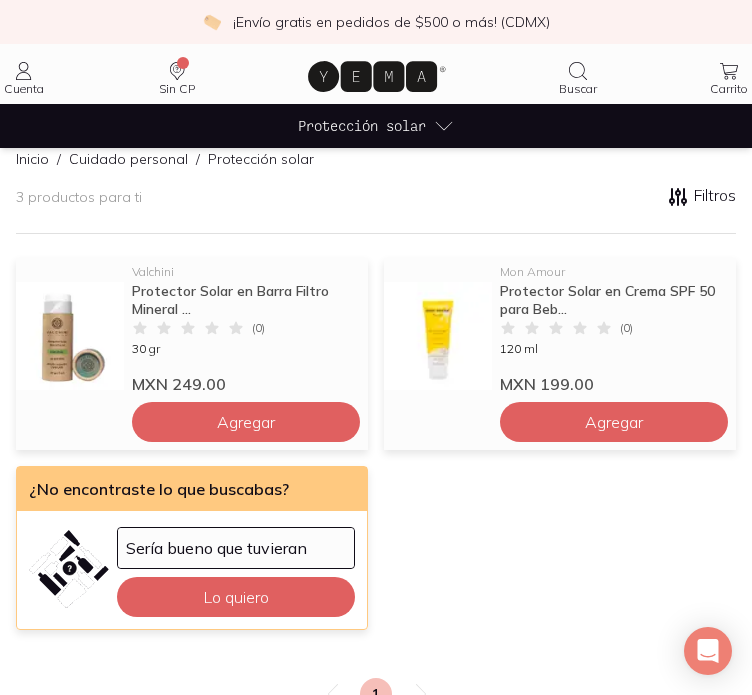 click on "Protección solar" at bounding box center [362, 125] 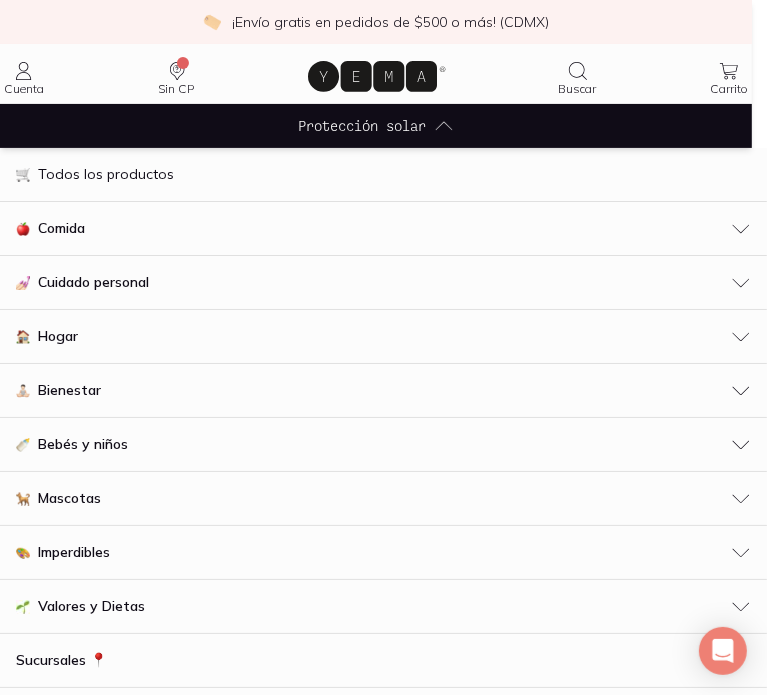 click on "Comida" at bounding box center (383, 229) 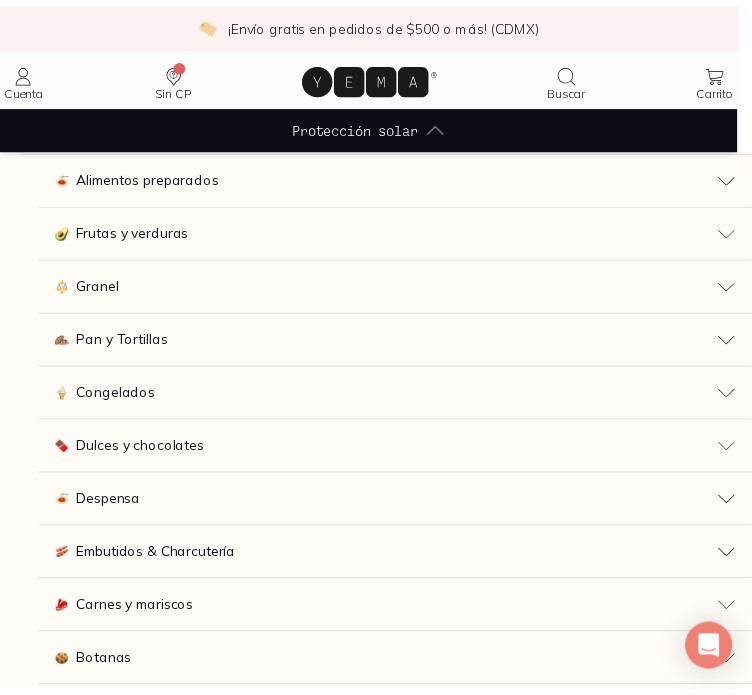 scroll, scrollTop: 160, scrollLeft: 0, axis: vertical 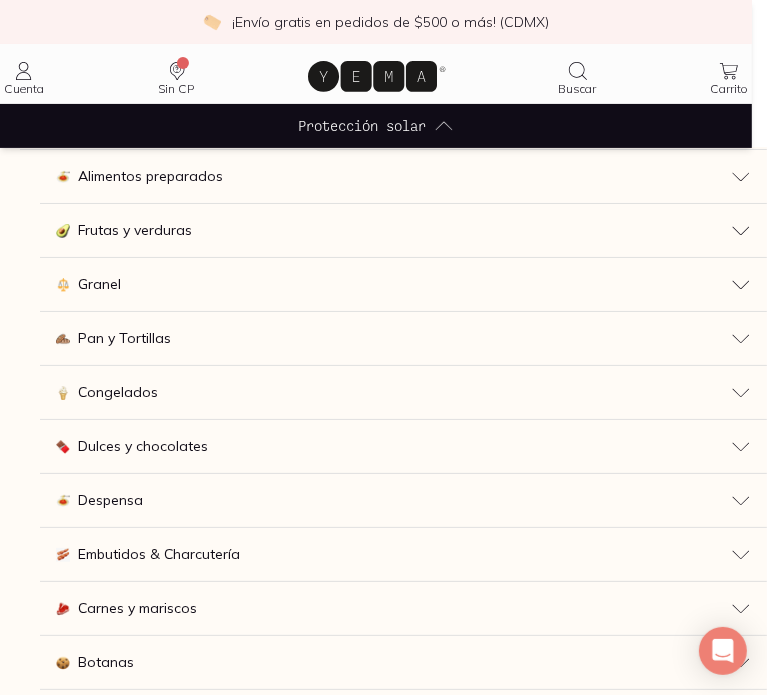 click on "Dulces y chocolates" at bounding box center (143, 446) 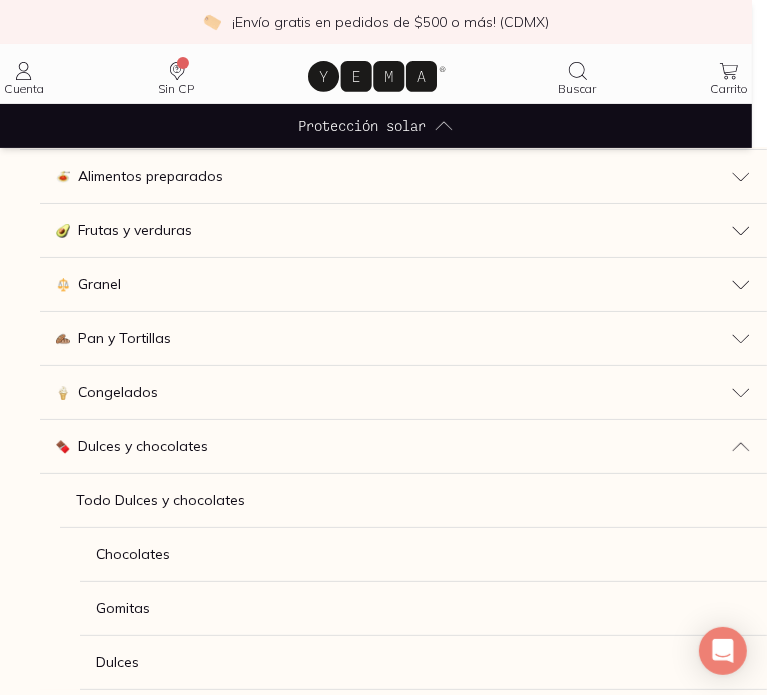 click on "Chocolates" at bounding box center (133, 554) 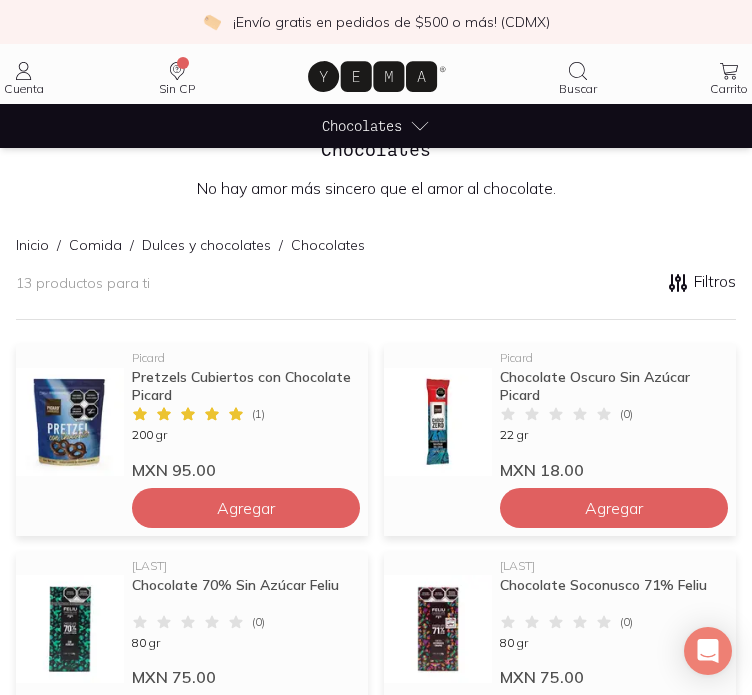 scroll, scrollTop: 95, scrollLeft: 0, axis: vertical 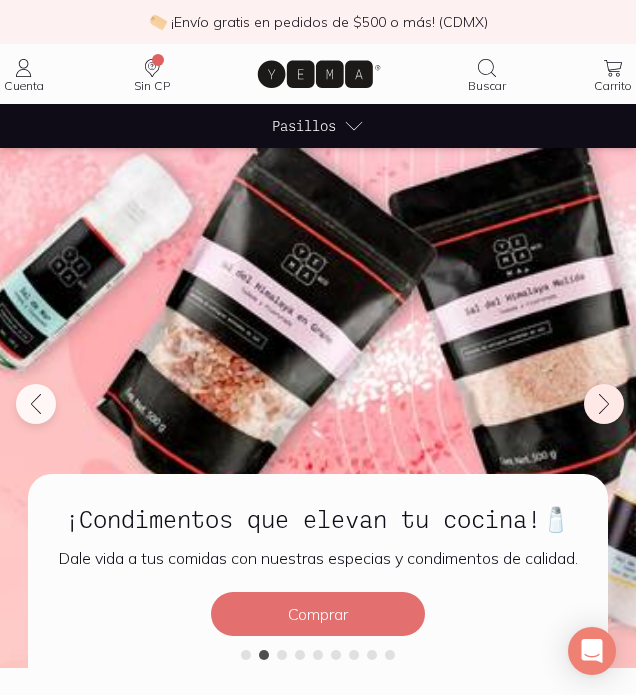 click at bounding box center (604, 404) 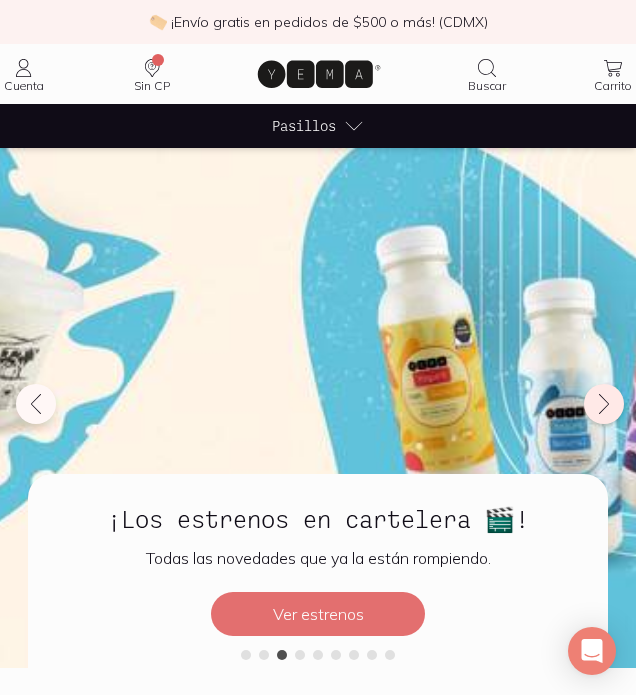 click at bounding box center (604, 404) 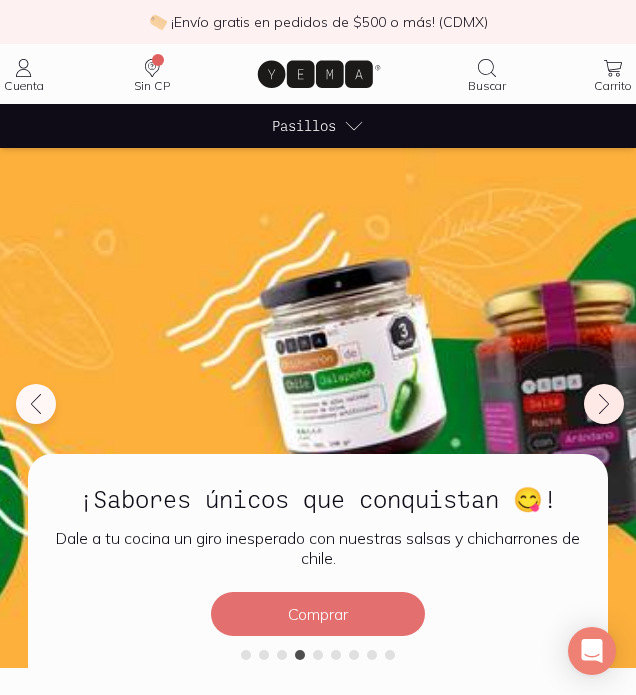 click at bounding box center (604, 404) 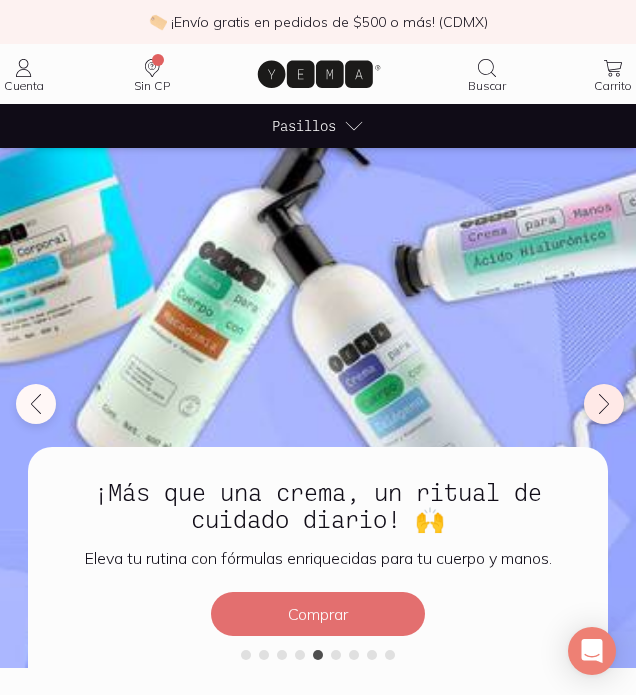 click at bounding box center (604, 404) 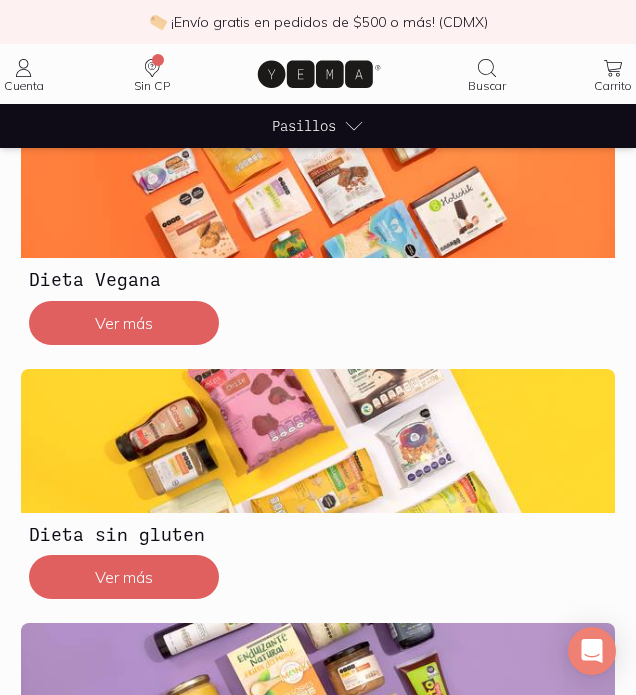 scroll, scrollTop: 644, scrollLeft: 0, axis: vertical 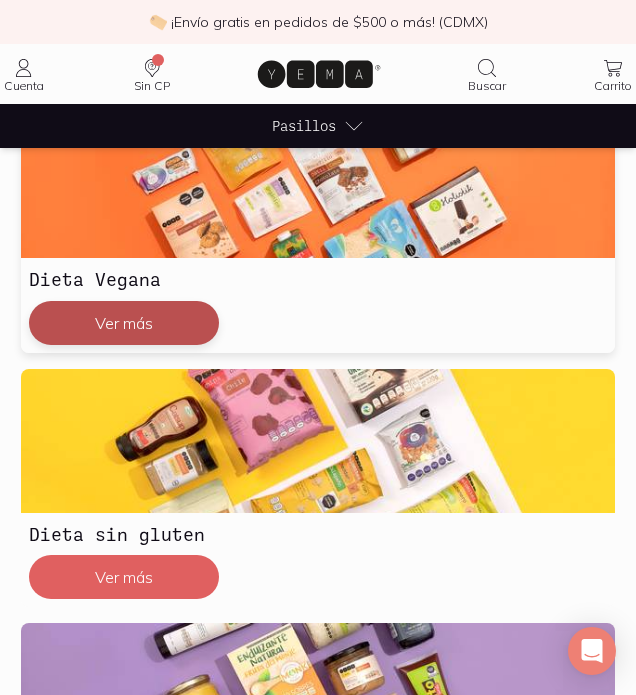 click on "Ver más" 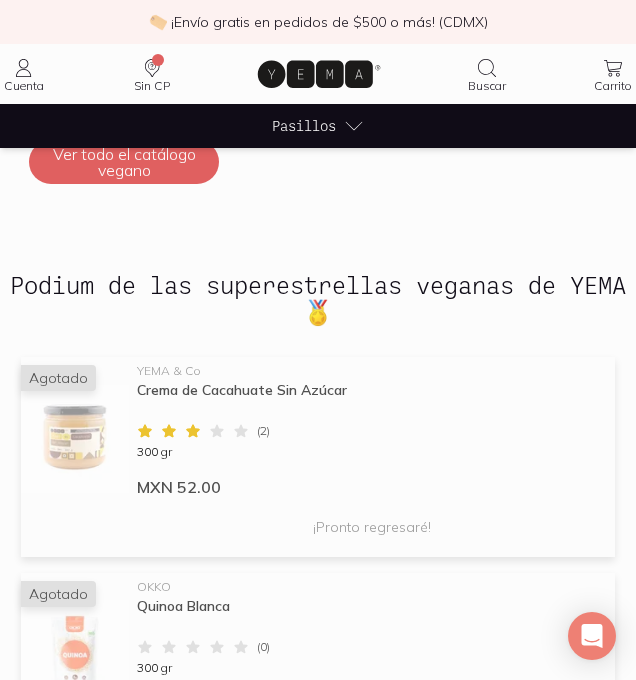 scroll, scrollTop: 1044, scrollLeft: 0, axis: vertical 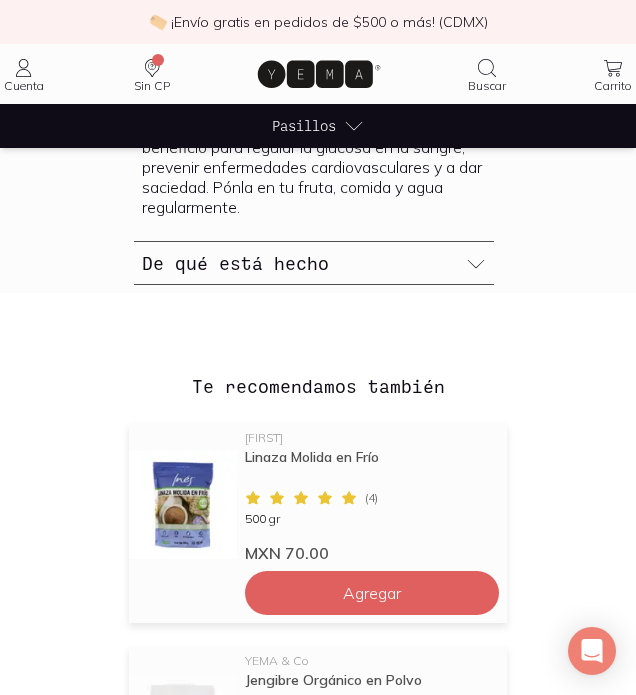click on "De qué está hecho" at bounding box center (235, 263) 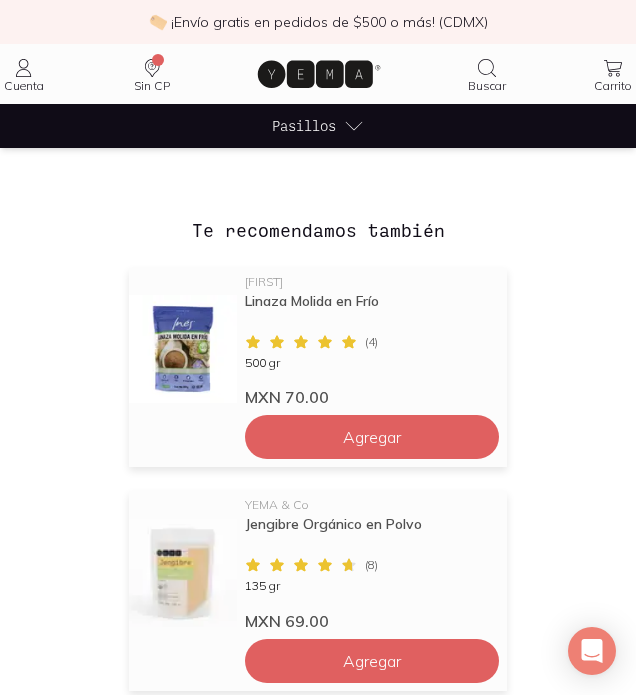 click on "Acerca de" at bounding box center (191, 27) 